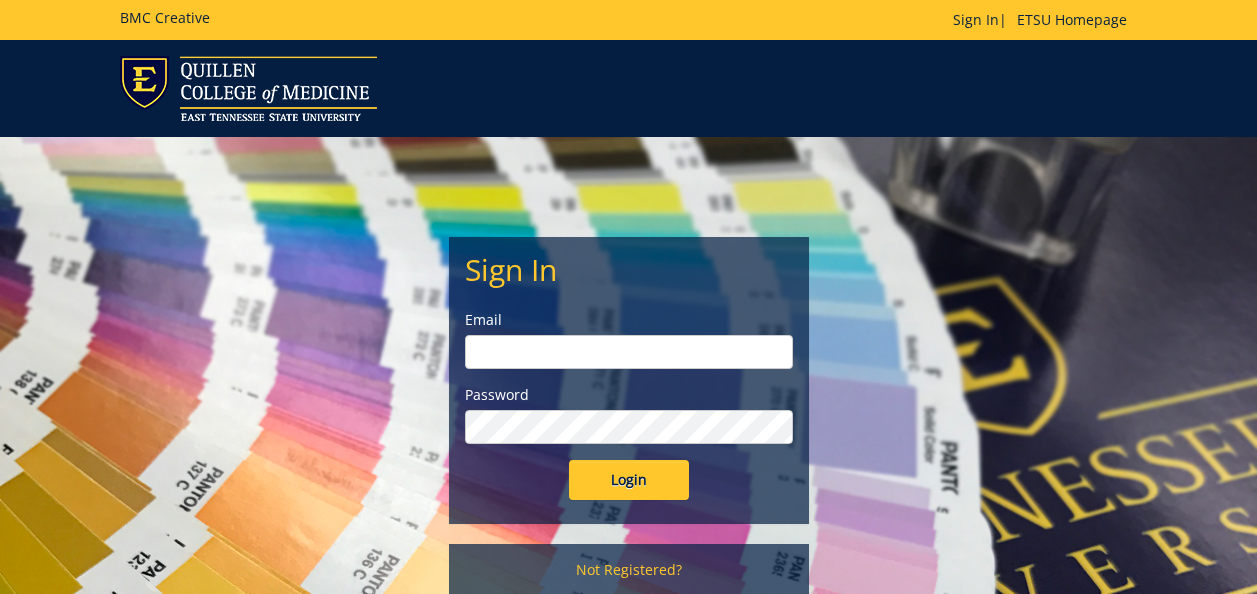 scroll, scrollTop: 0, scrollLeft: 0, axis: both 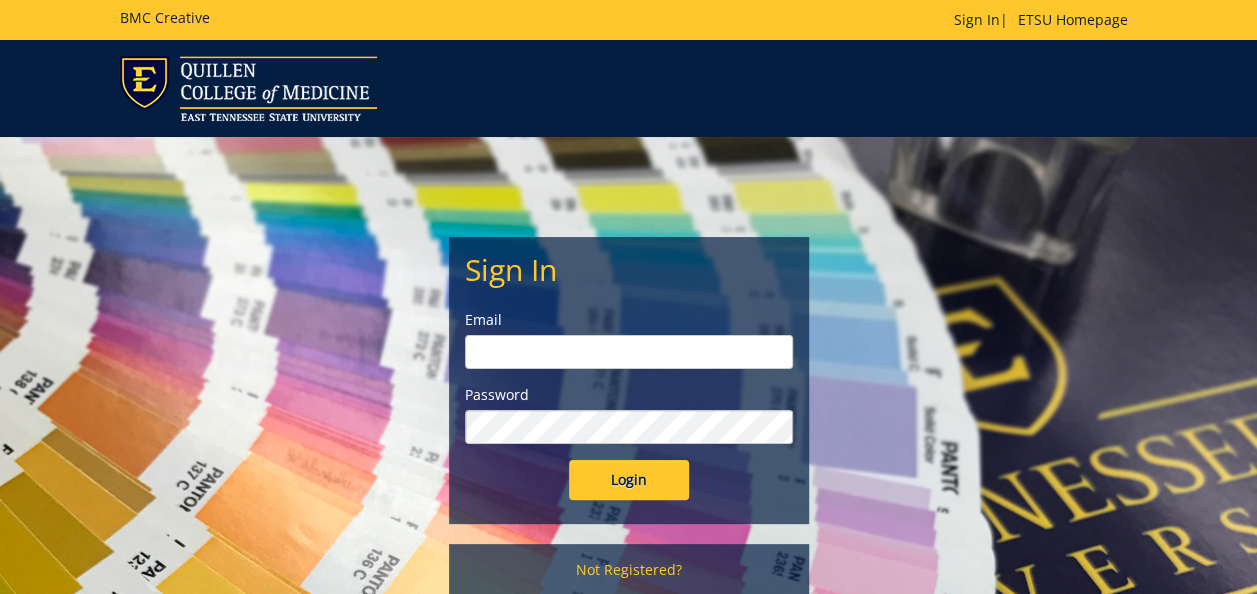 click at bounding box center (629, 352) 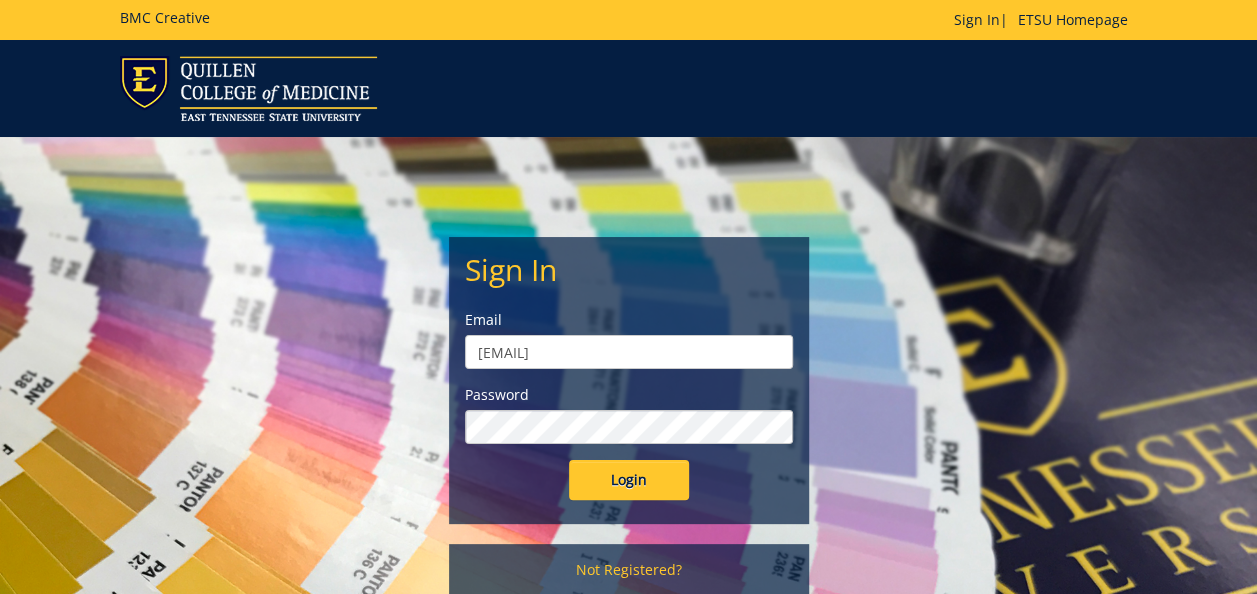 type on "[EMAIL]" 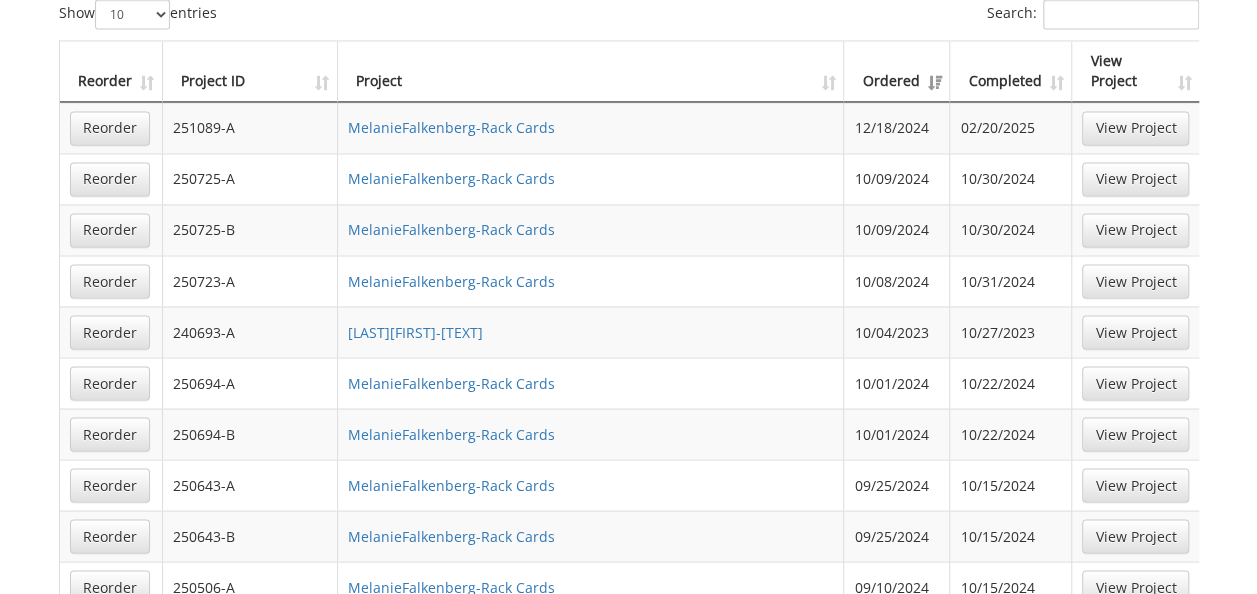 scroll, scrollTop: 1700, scrollLeft: 0, axis: vertical 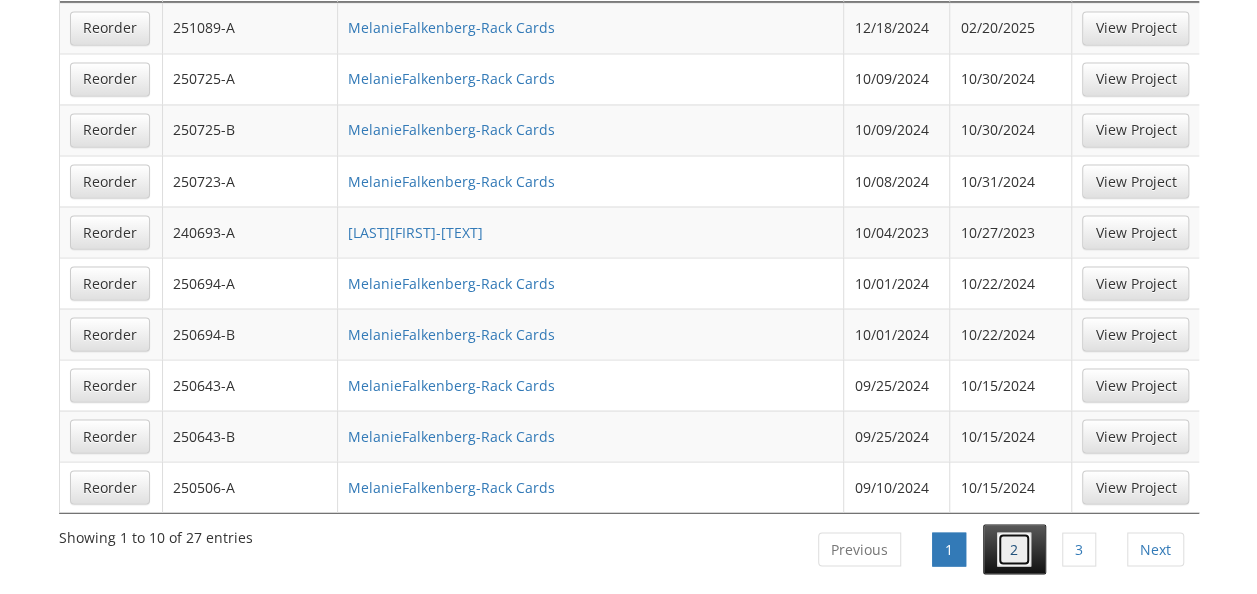 click on "2" at bounding box center [1014, 549] 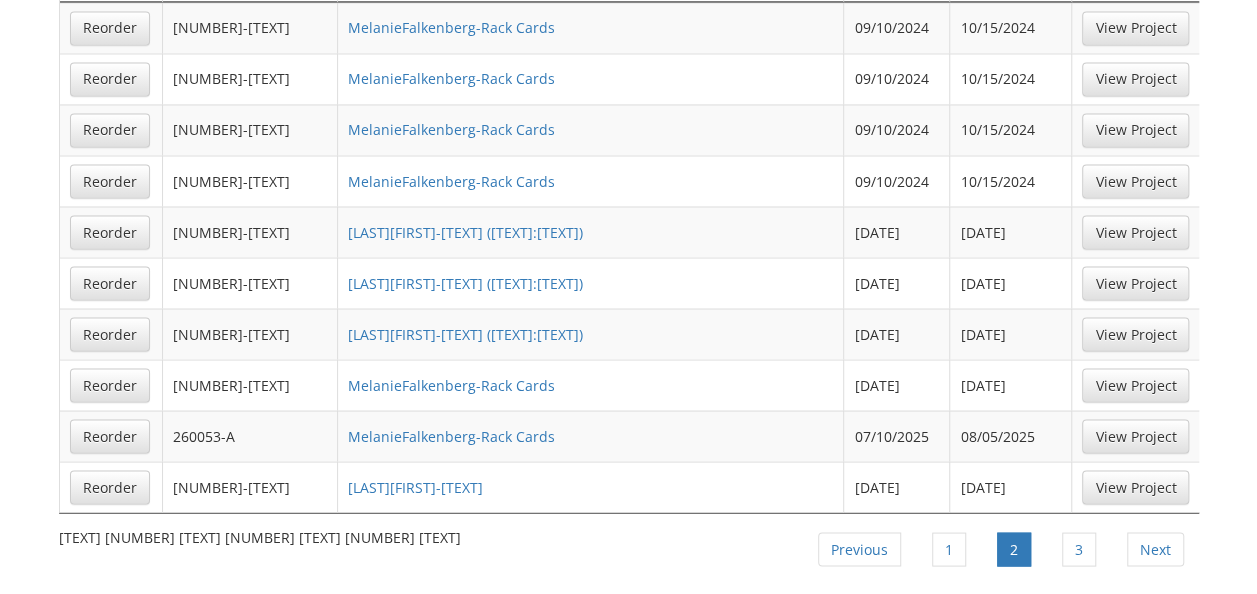 scroll, scrollTop: 1400, scrollLeft: 0, axis: vertical 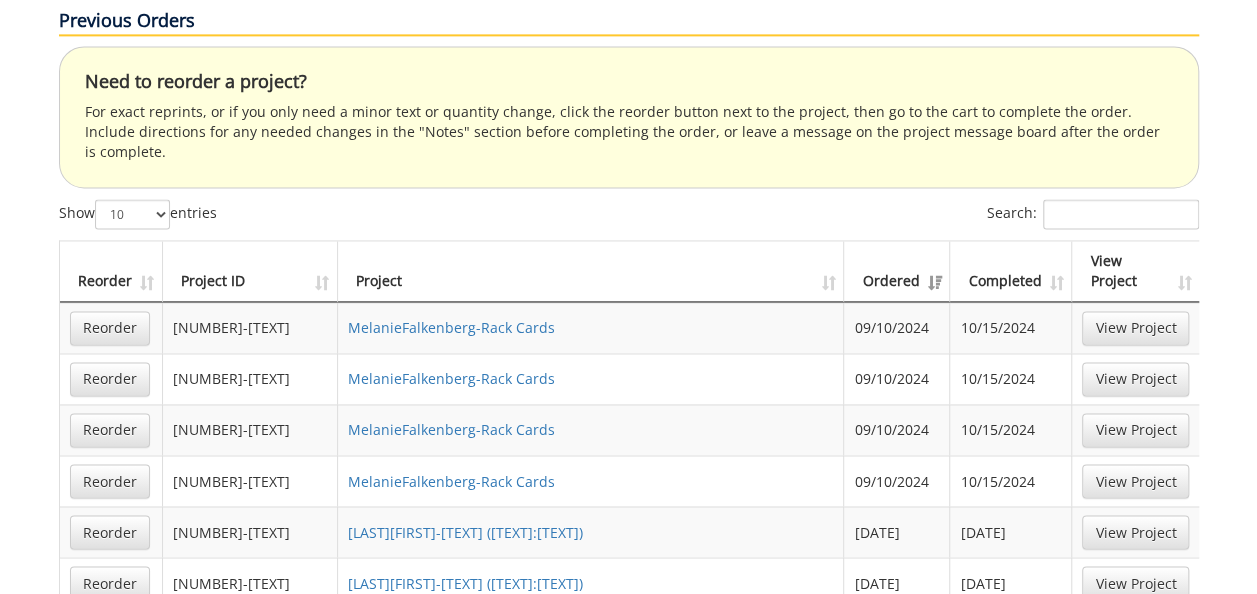 click on "Ordered" at bounding box center (897, 271) 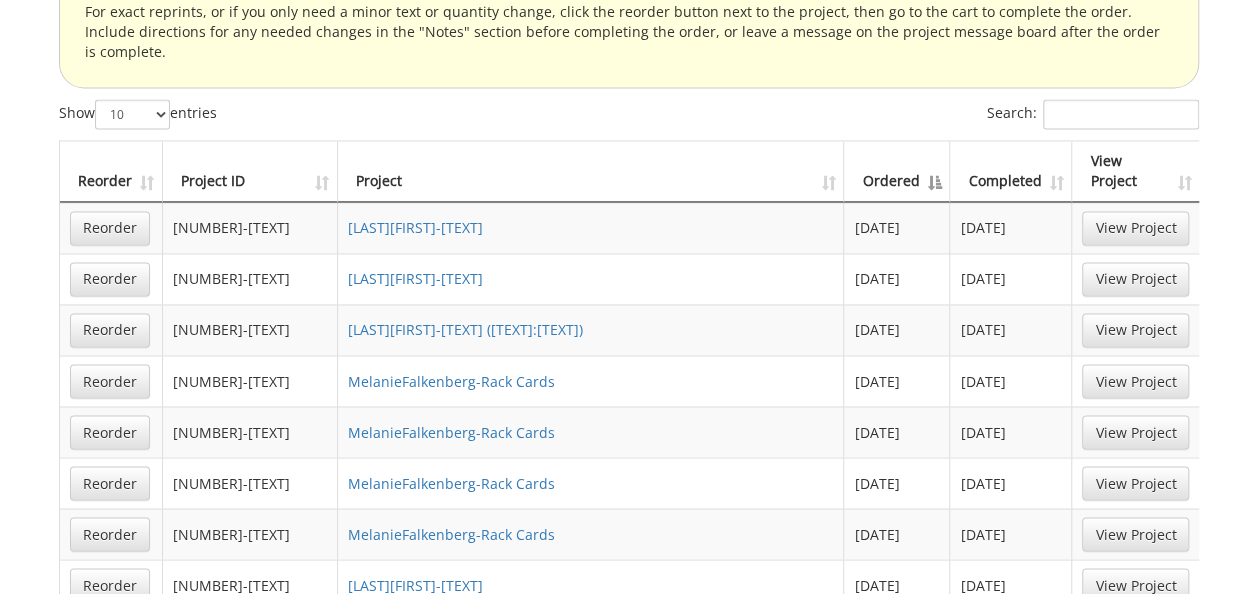 scroll, scrollTop: 1400, scrollLeft: 0, axis: vertical 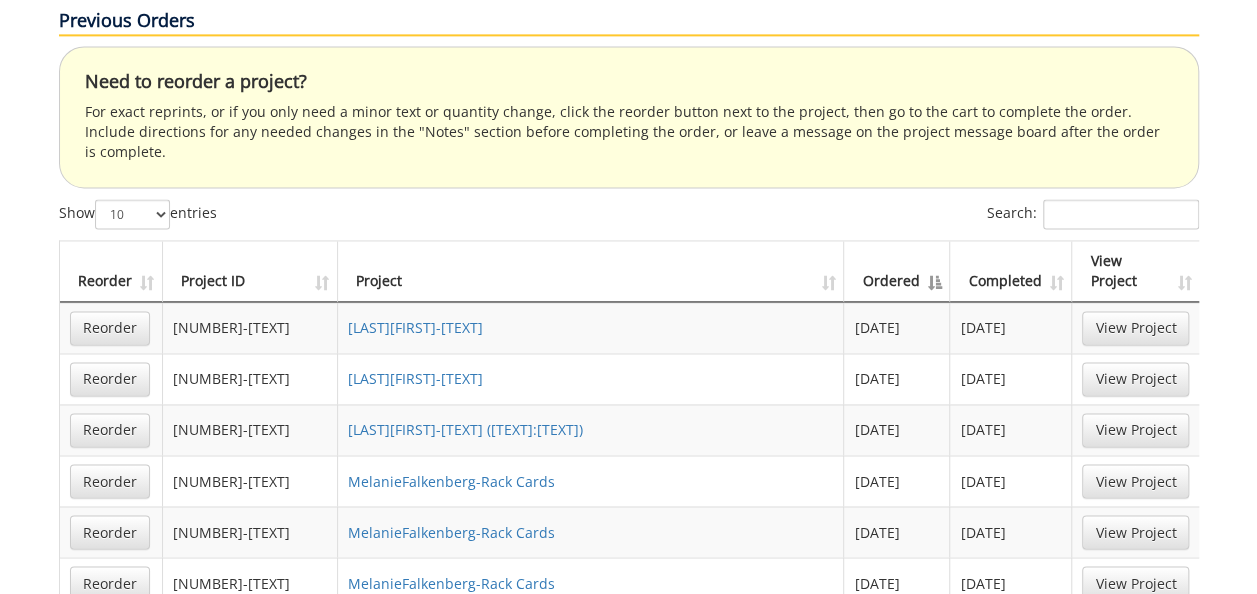 click on "Ordered" at bounding box center (897, 271) 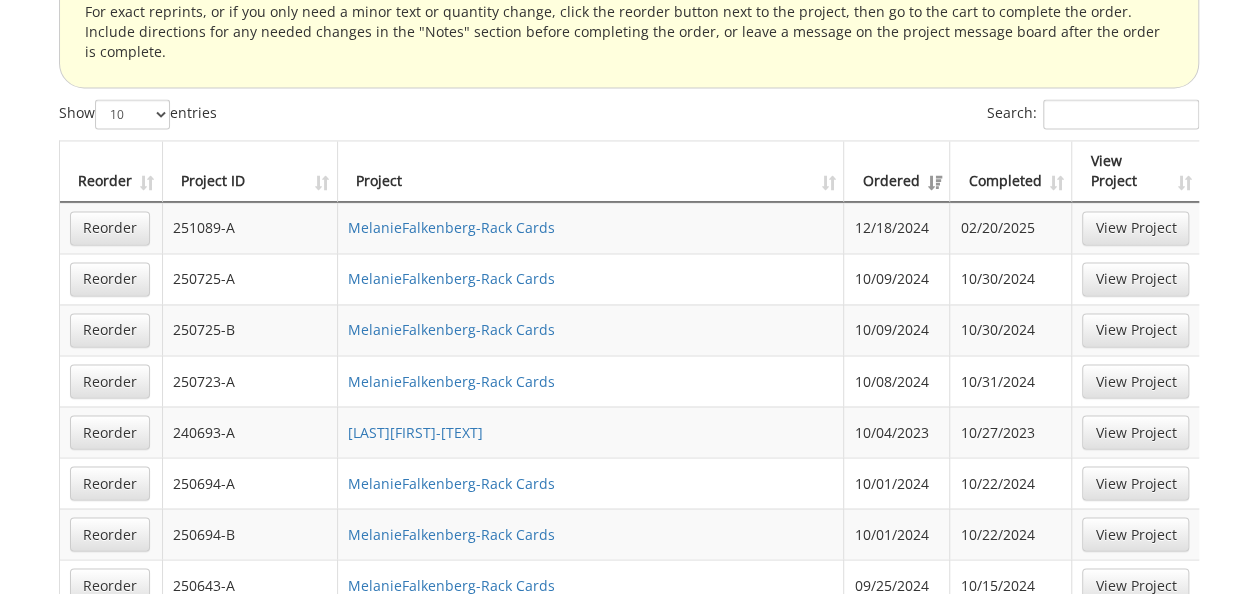 scroll, scrollTop: 1300, scrollLeft: 0, axis: vertical 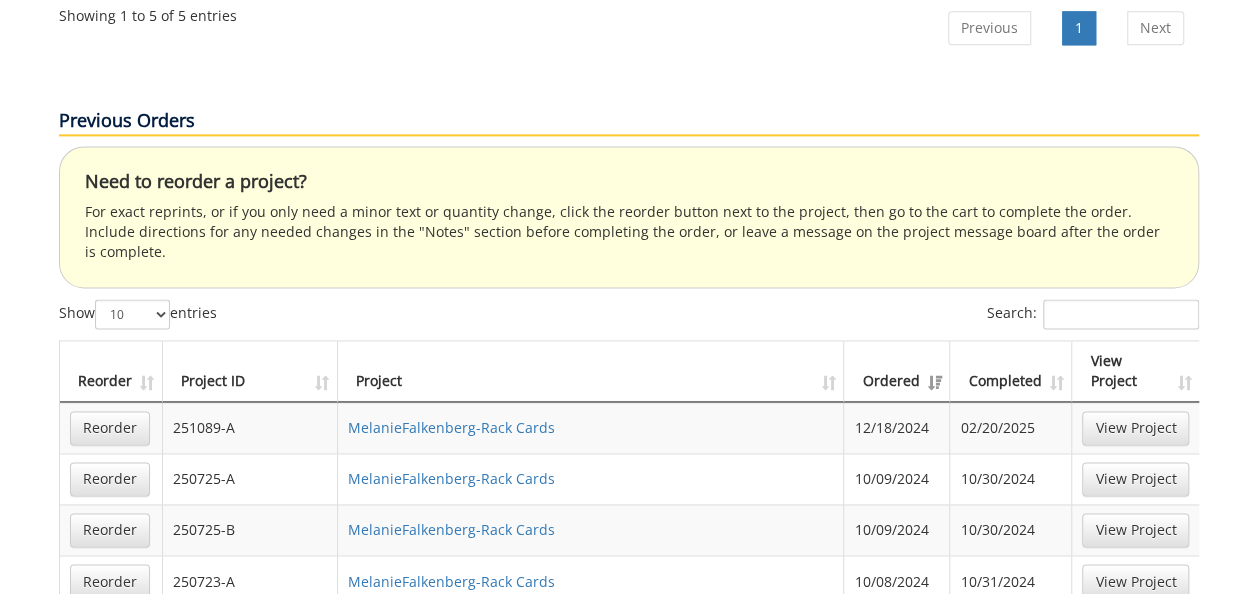 click on "Ordered" at bounding box center (897, 371) 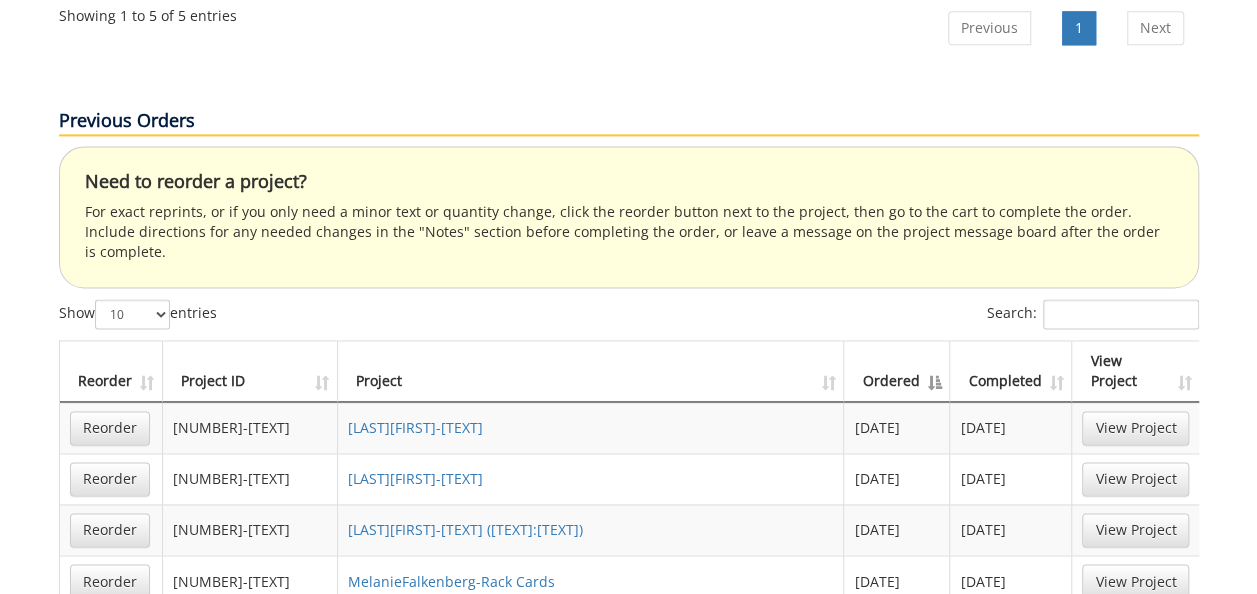 click on "Ordered" at bounding box center [897, 371] 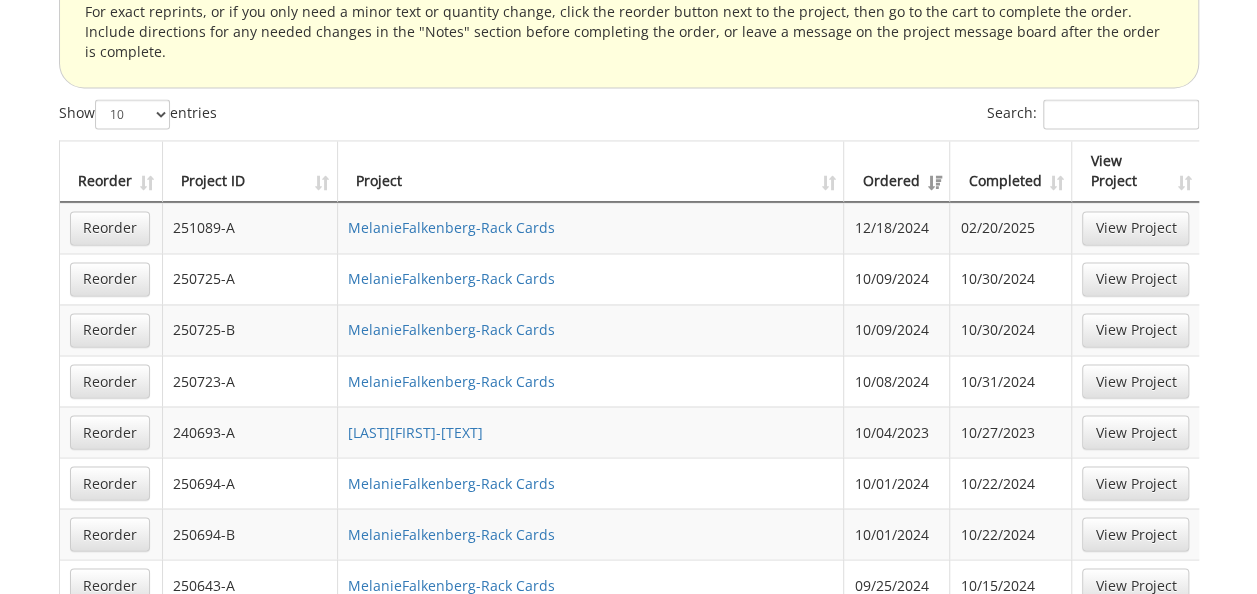 scroll, scrollTop: 1600, scrollLeft: 0, axis: vertical 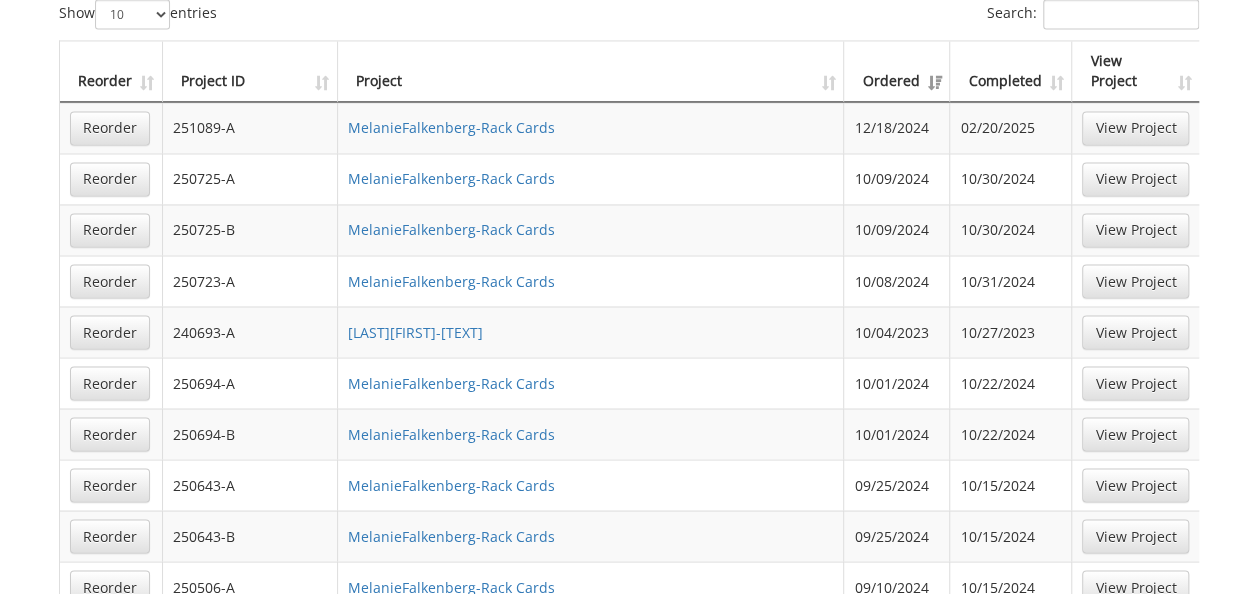 click on "2" at bounding box center [1014, 649] 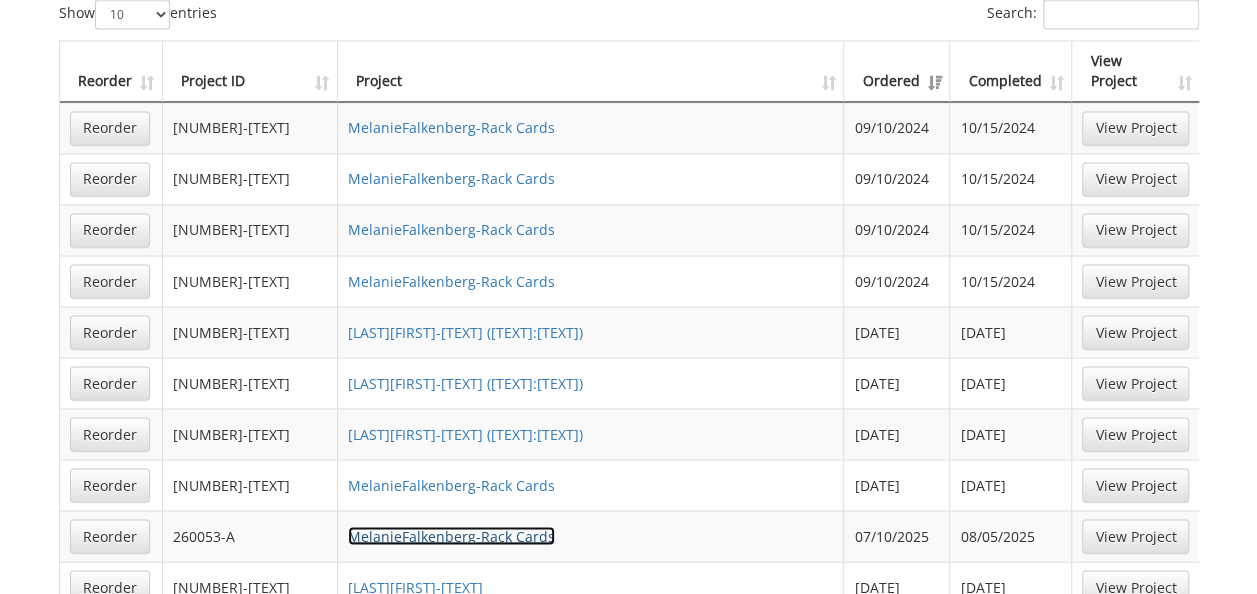 click on "MelanieFalkenberg-Rack Cards" at bounding box center [451, 535] 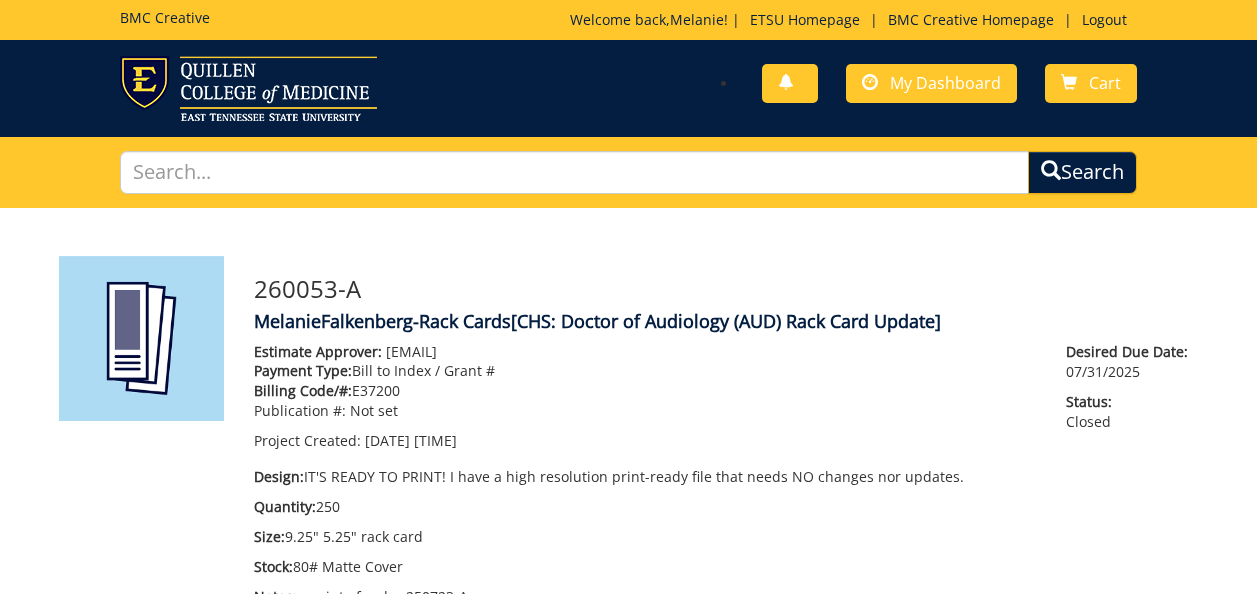 scroll, scrollTop: 0, scrollLeft: 0, axis: both 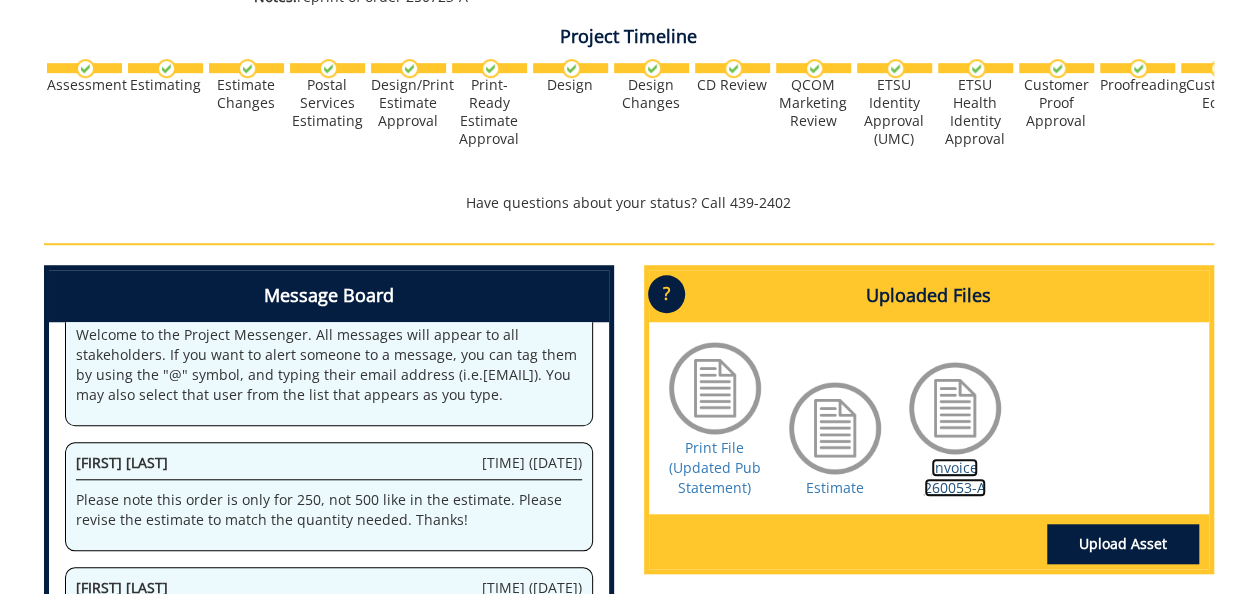 click on "Invoice 260053-A" at bounding box center (955, 477) 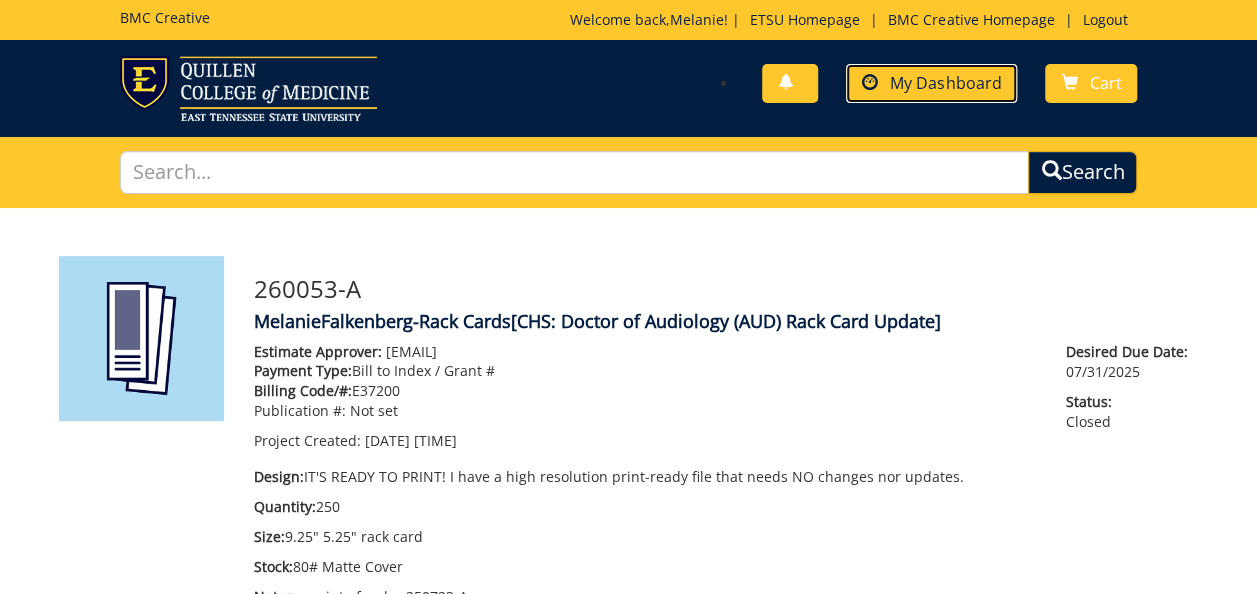 click on "My Dashboard" at bounding box center (945, 83) 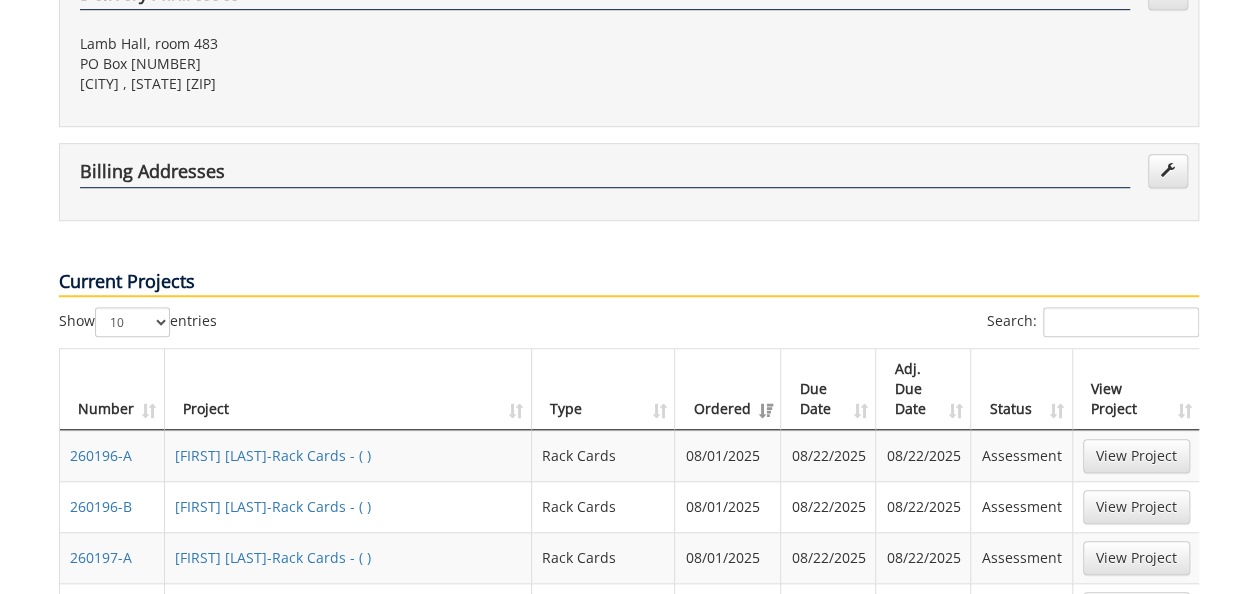 scroll, scrollTop: 700, scrollLeft: 0, axis: vertical 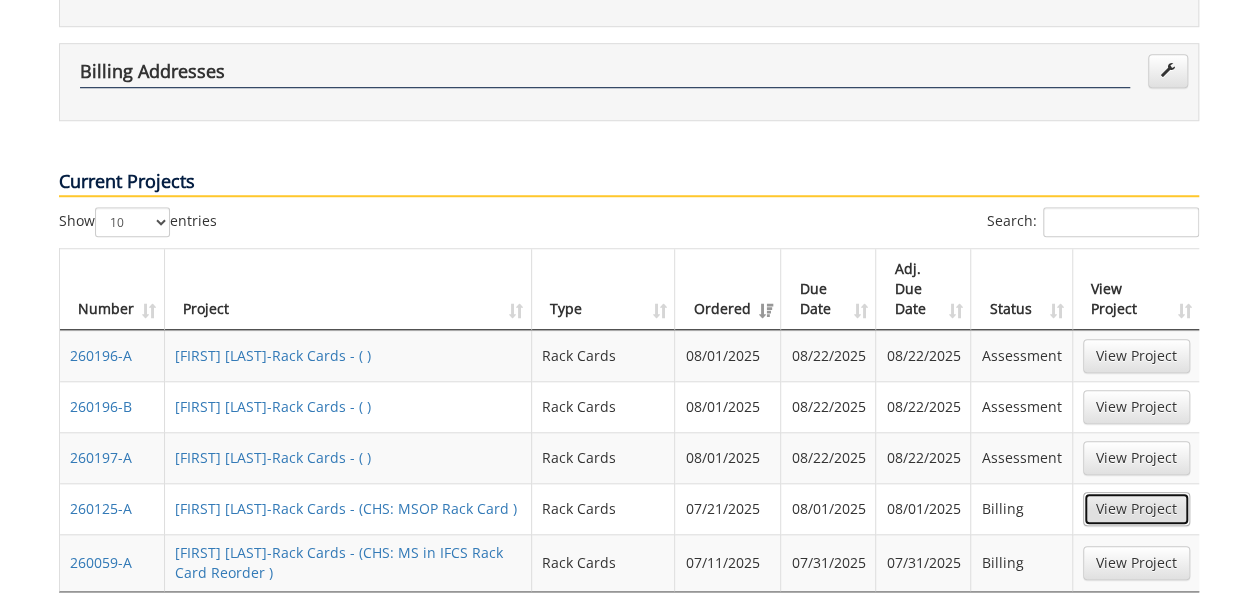 click on "View Project" at bounding box center [1136, 509] 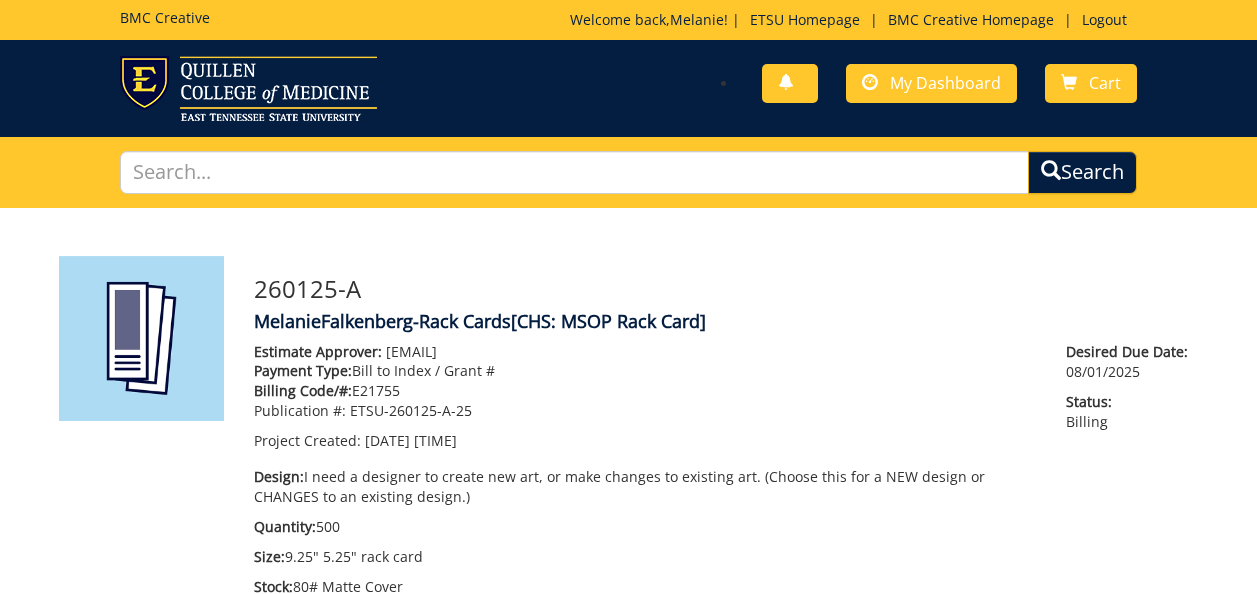 scroll, scrollTop: 0, scrollLeft: 0, axis: both 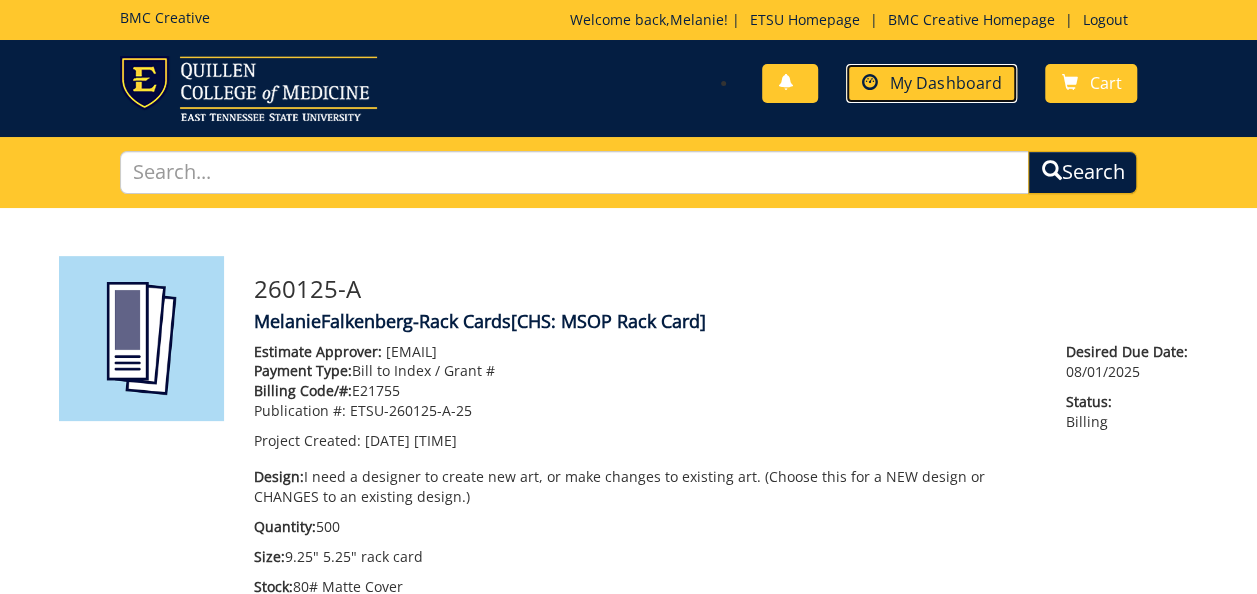 click on "My Dashboard" at bounding box center [931, 83] 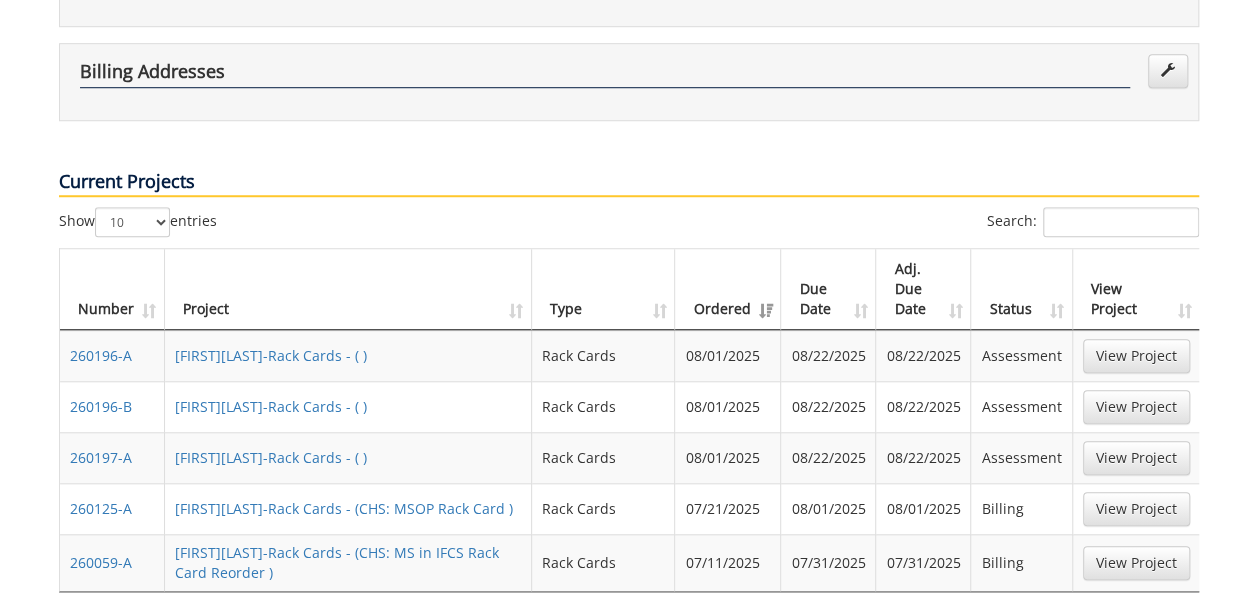 scroll, scrollTop: 800, scrollLeft: 0, axis: vertical 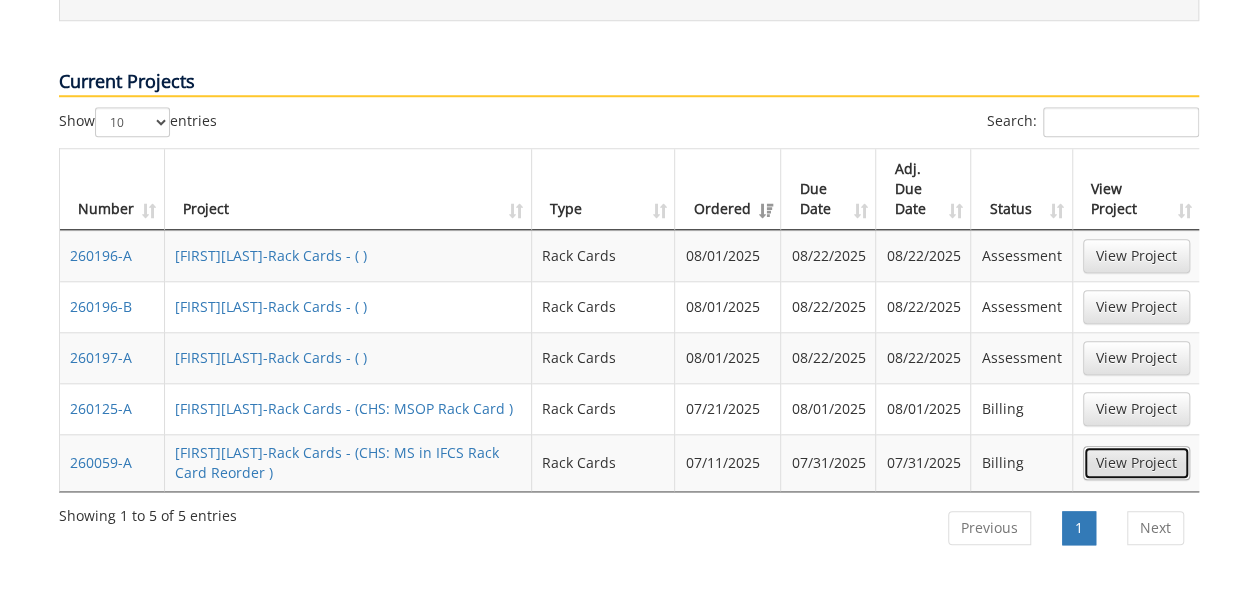 click on "View Project" at bounding box center [1136, 463] 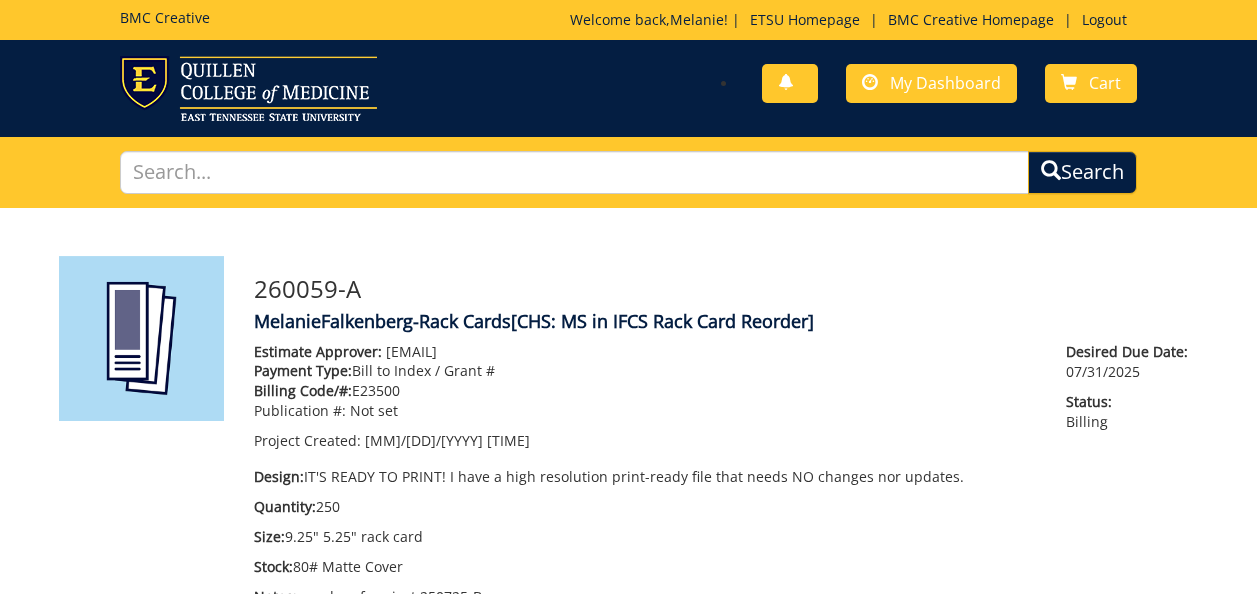 scroll, scrollTop: 0, scrollLeft: 0, axis: both 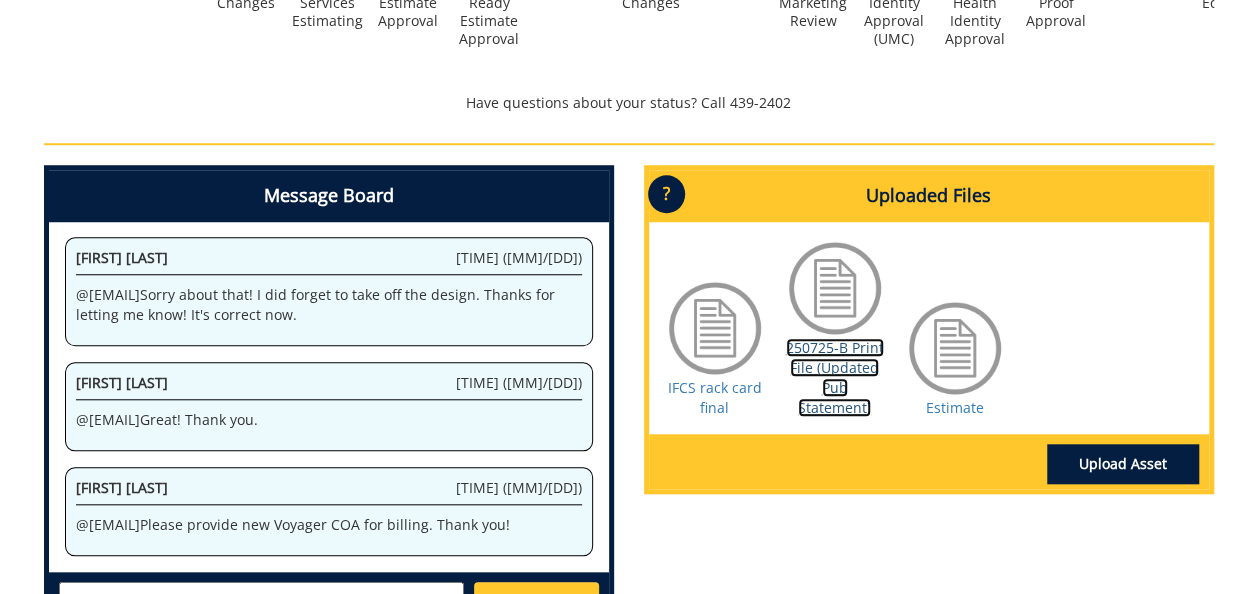 click on "250725-B Print File (Updated Pub Statement)" at bounding box center [835, 377] 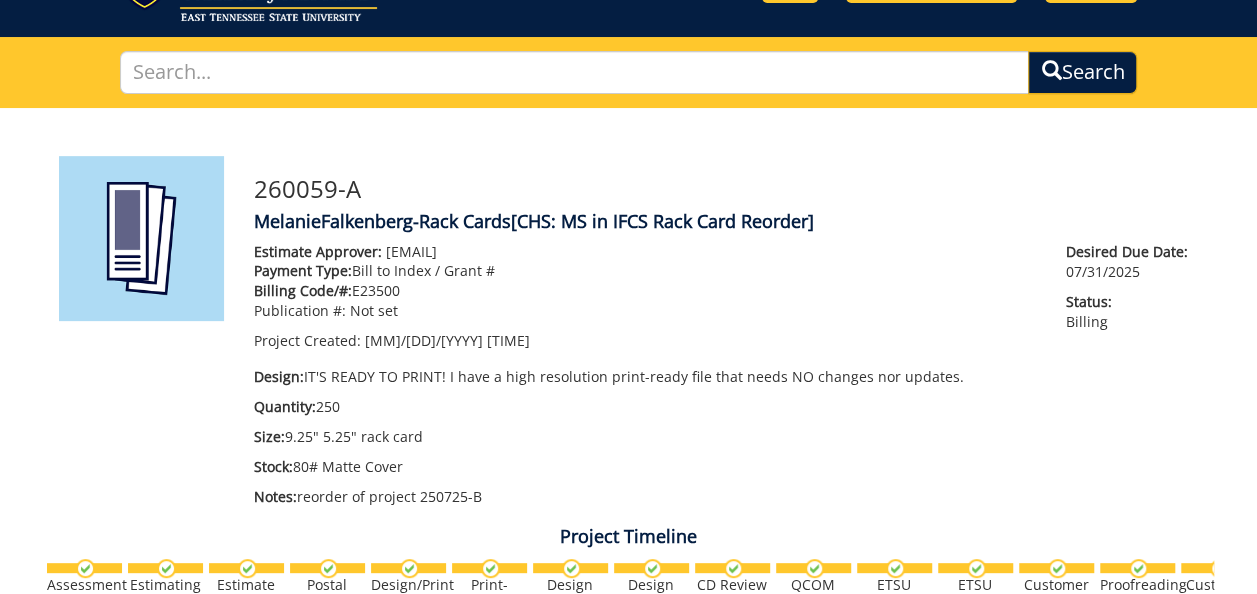 scroll, scrollTop: 0, scrollLeft: 0, axis: both 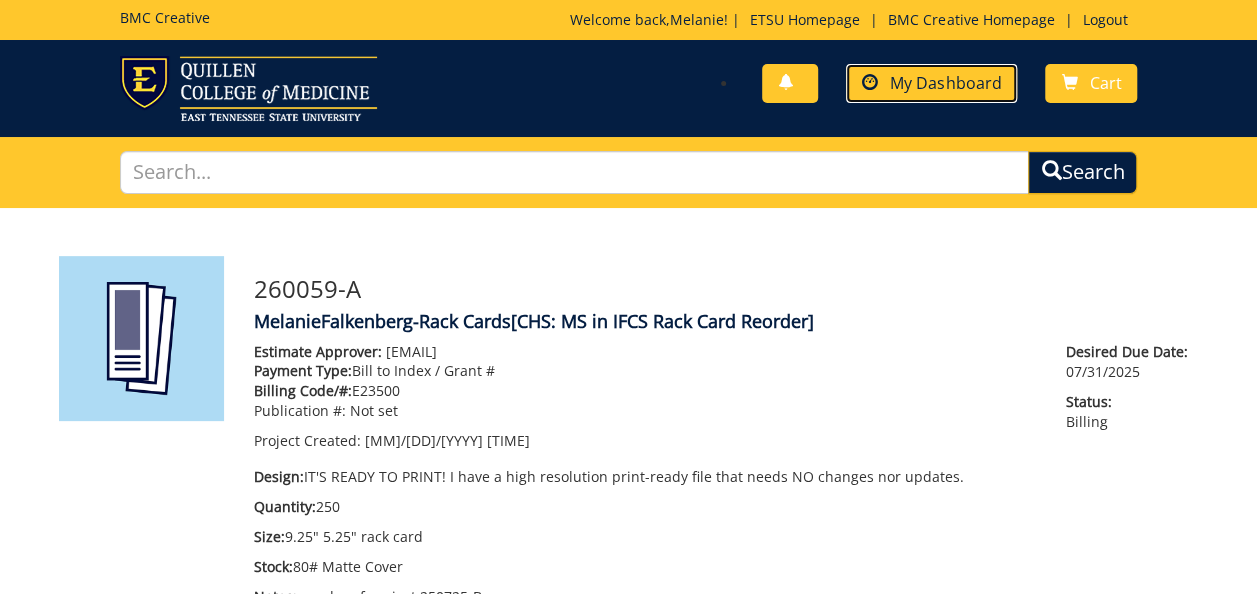 click on "My Dashboard" at bounding box center (945, 83) 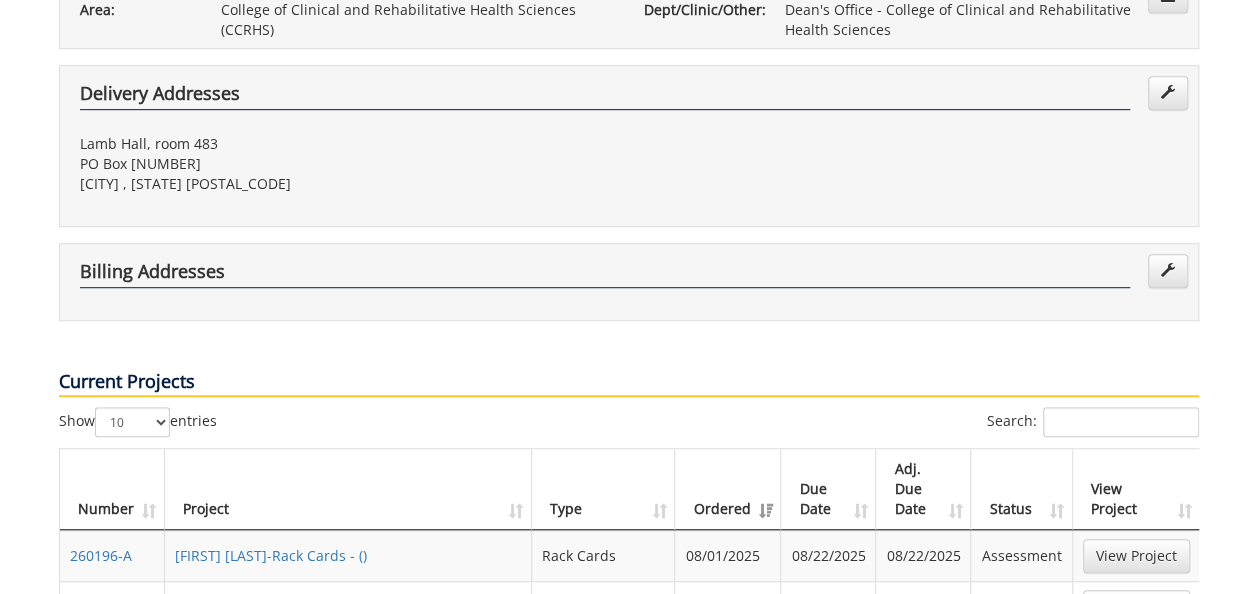 scroll, scrollTop: 800, scrollLeft: 0, axis: vertical 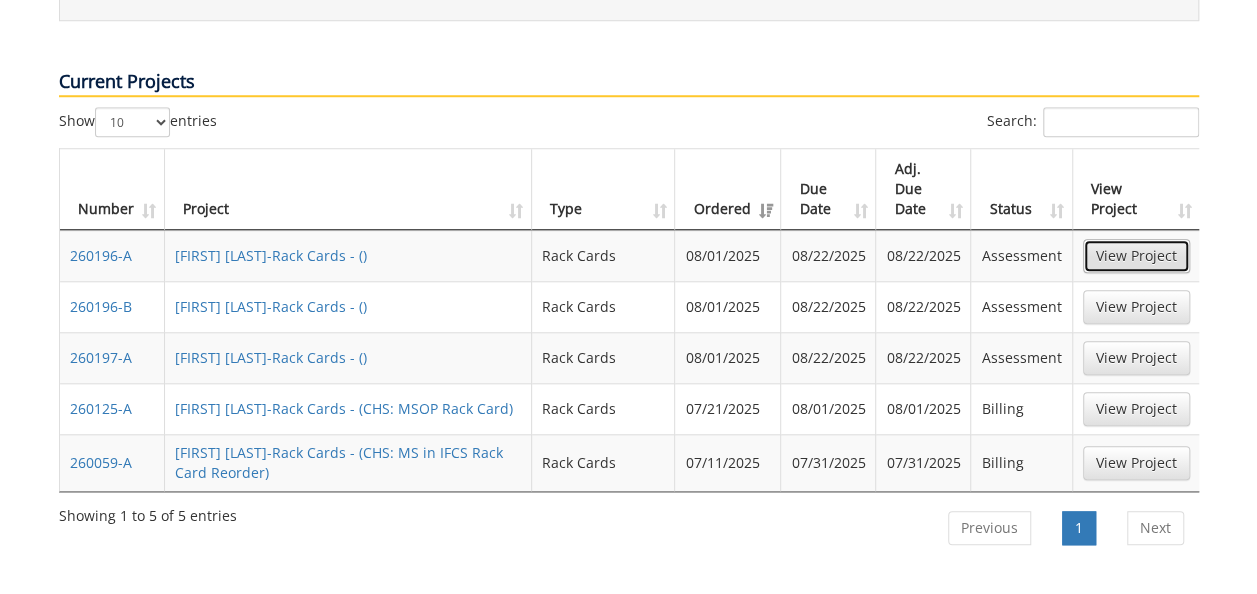 click on "View Project" at bounding box center (1136, 256) 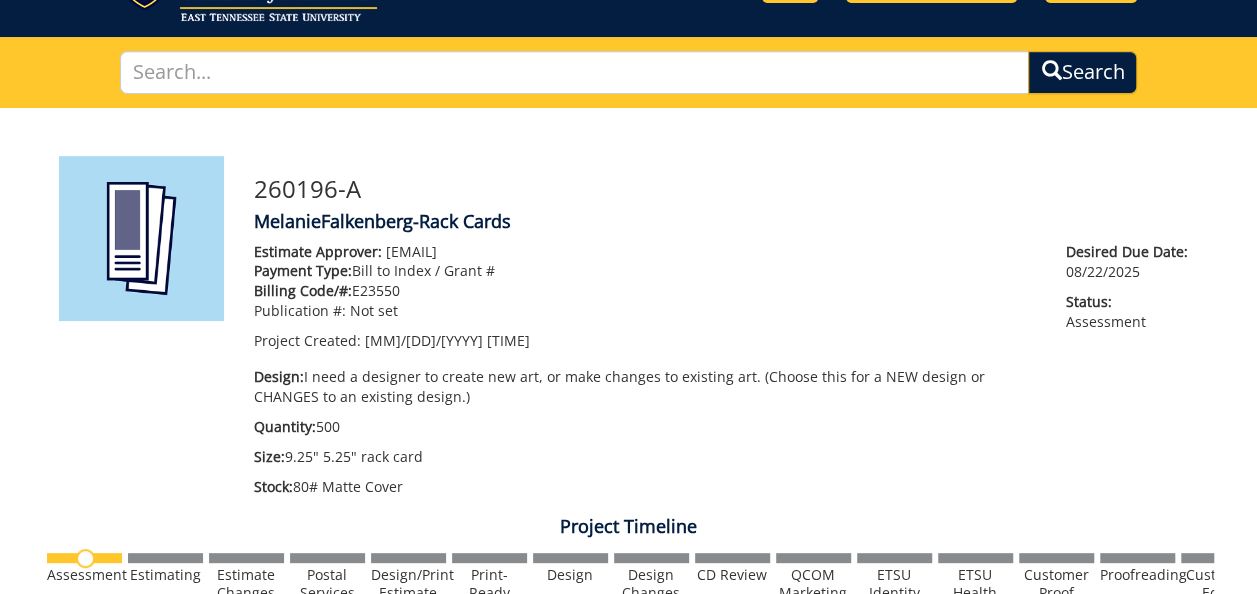 scroll, scrollTop: 0, scrollLeft: 0, axis: both 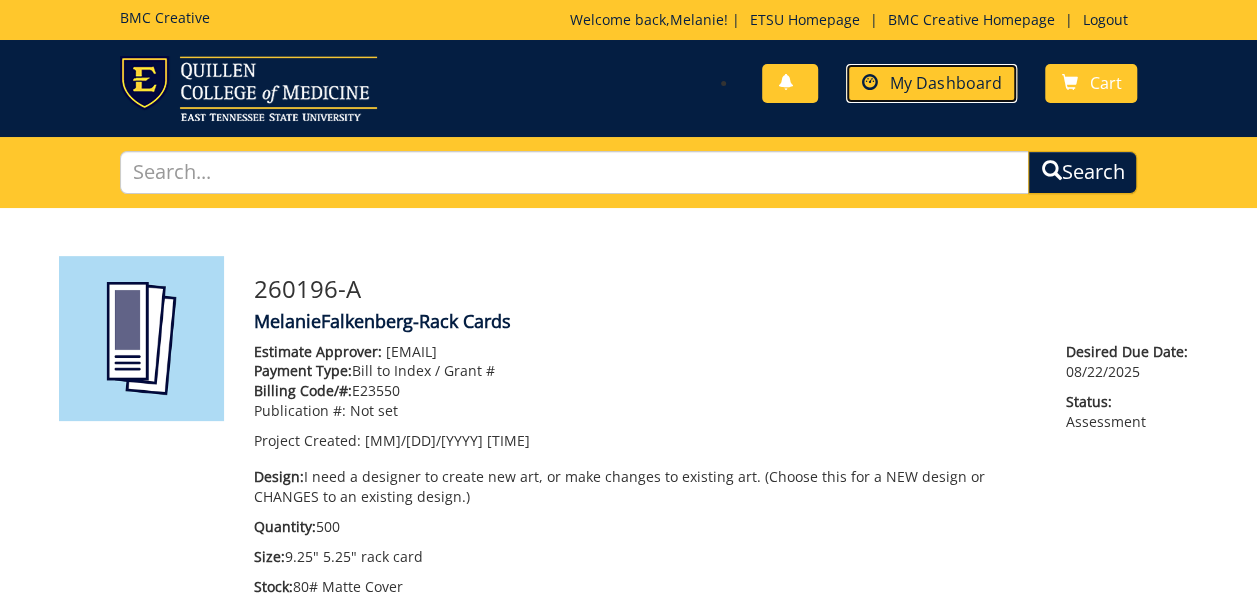 click on "My Dashboard" at bounding box center (931, 83) 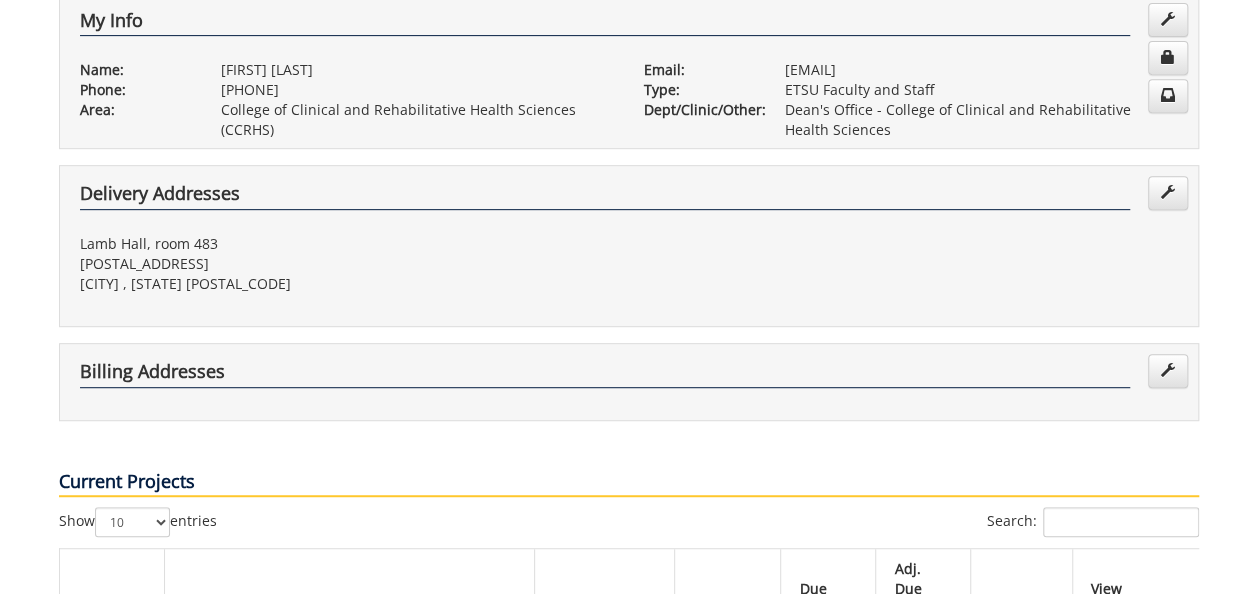 scroll, scrollTop: 700, scrollLeft: 0, axis: vertical 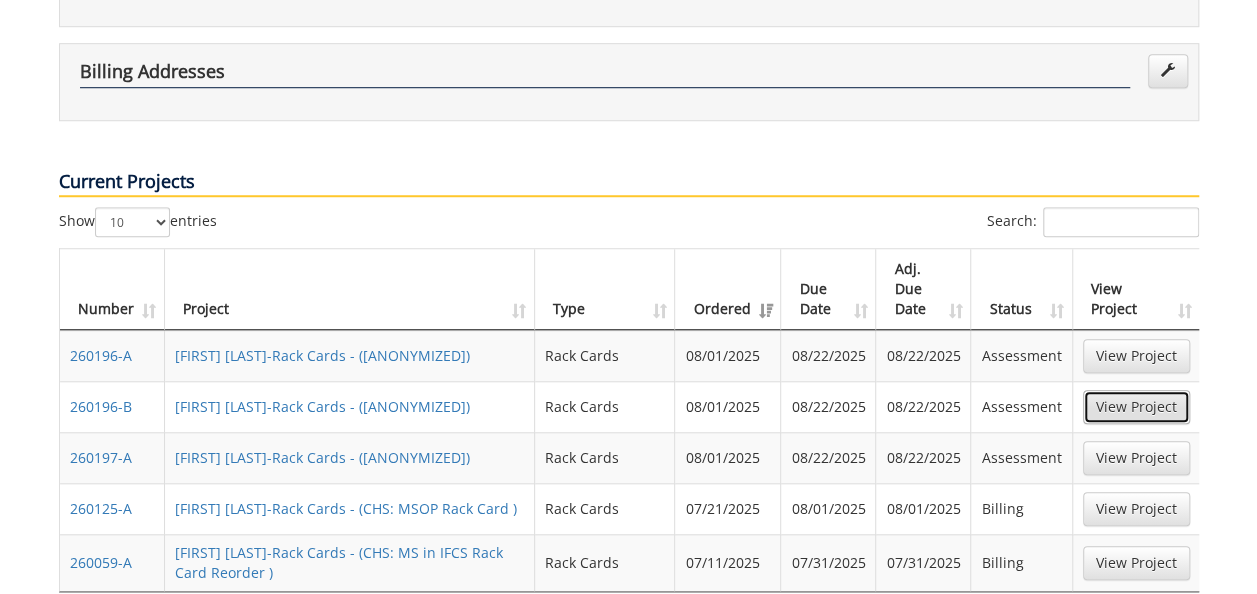 click on "View Project" at bounding box center (1136, 407) 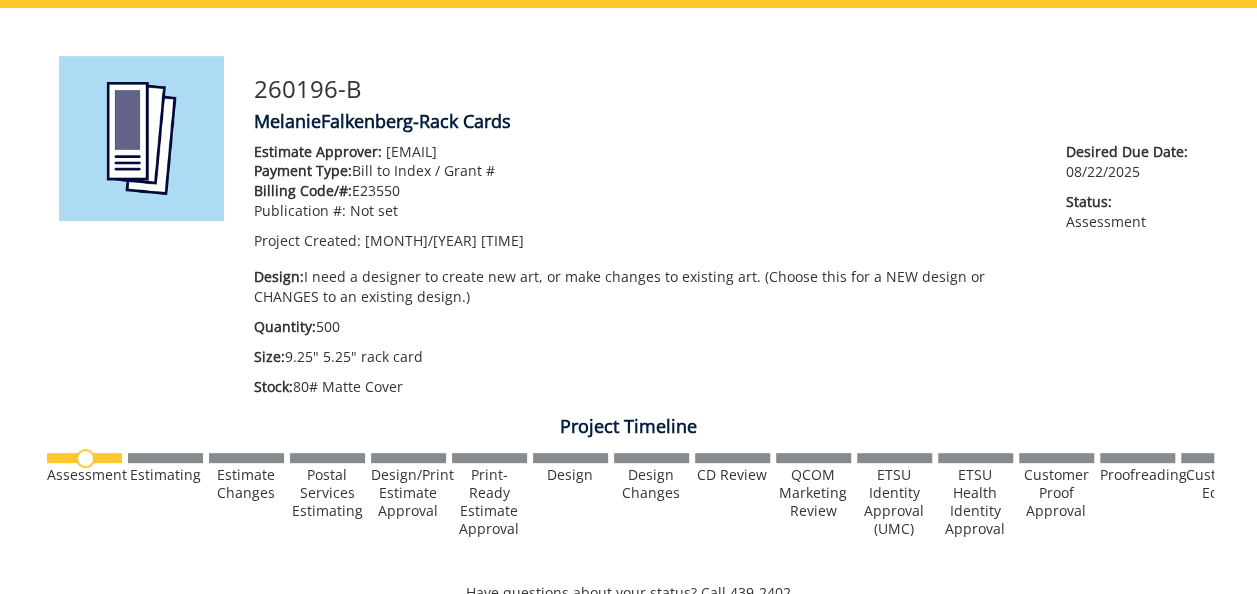 scroll, scrollTop: 0, scrollLeft: 0, axis: both 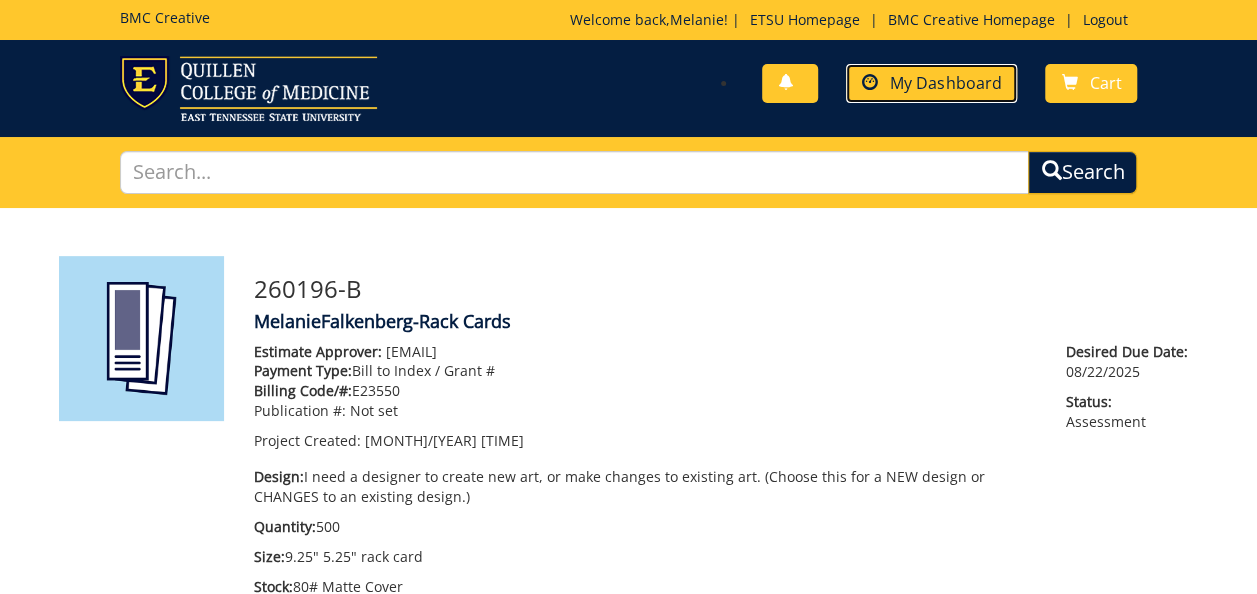 click on "My Dashboard" at bounding box center [945, 83] 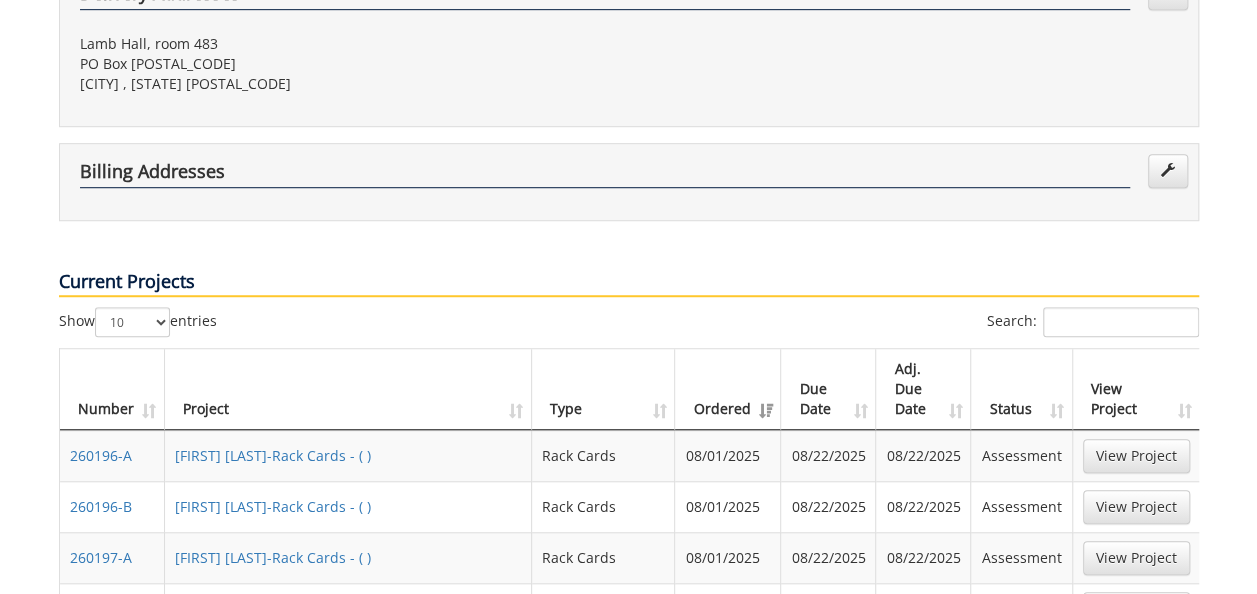 scroll, scrollTop: 700, scrollLeft: 0, axis: vertical 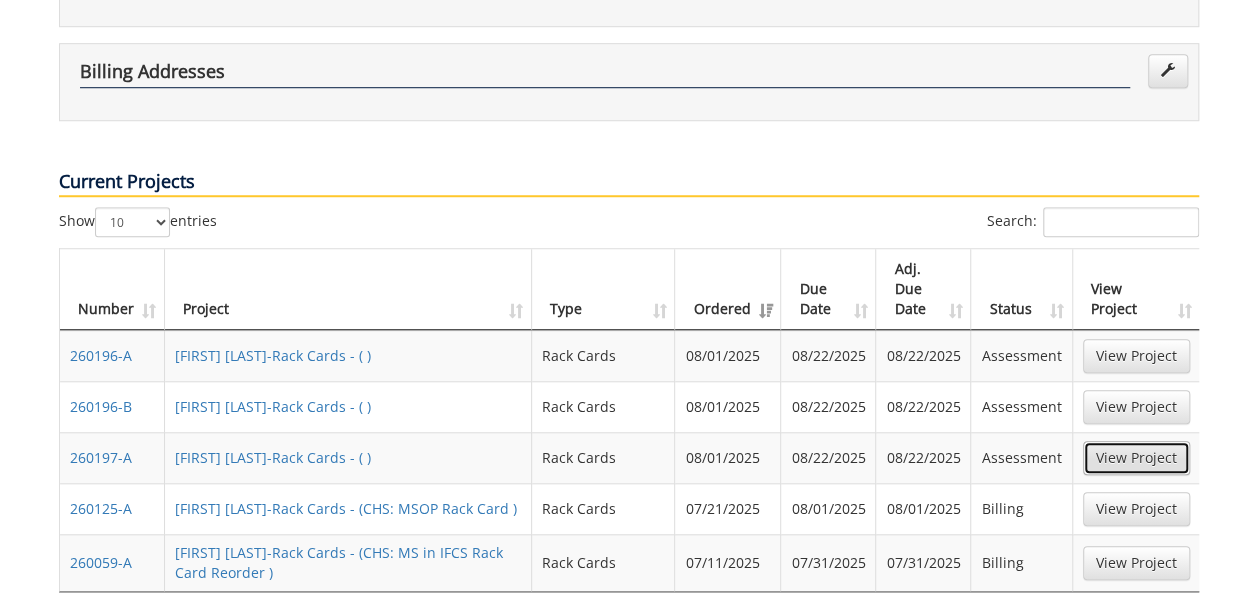 click on "View Project" at bounding box center [1136, 458] 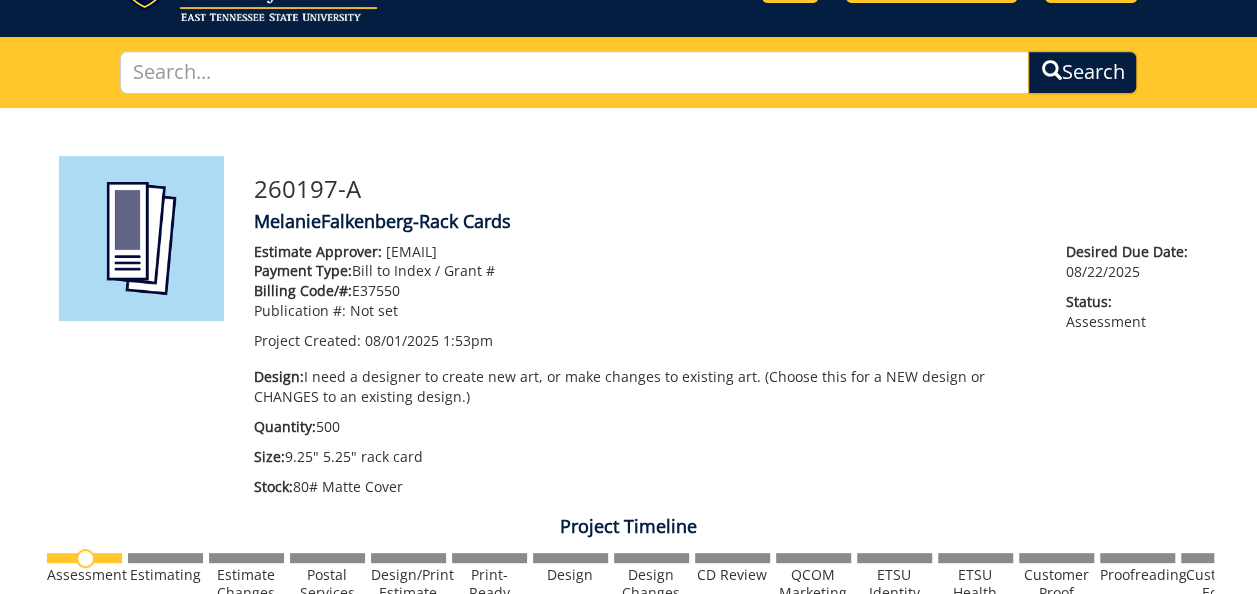 scroll, scrollTop: 0, scrollLeft: 0, axis: both 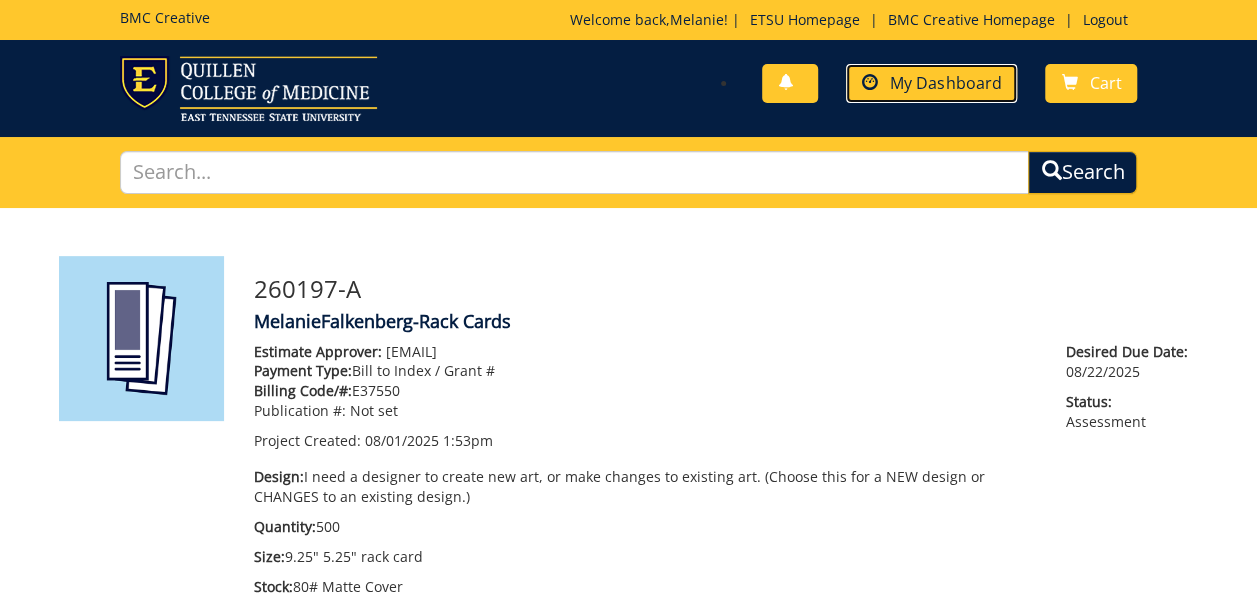 click on "My Dashboard" at bounding box center [945, 83] 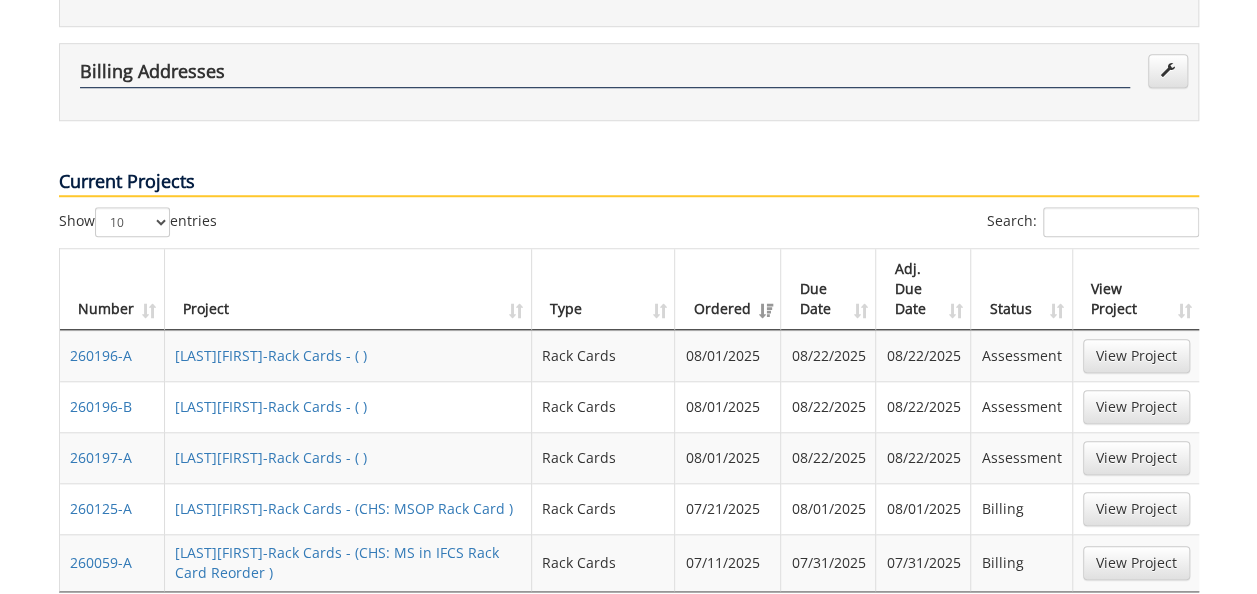 scroll, scrollTop: 0, scrollLeft: 0, axis: both 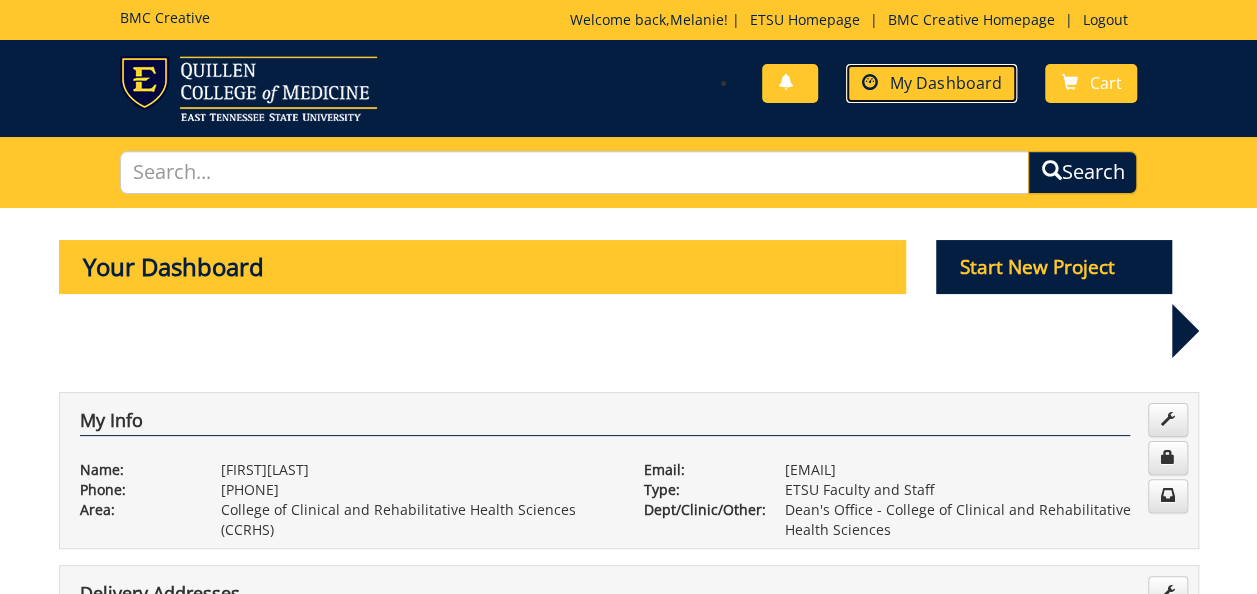click on "My Dashboard" at bounding box center (945, 83) 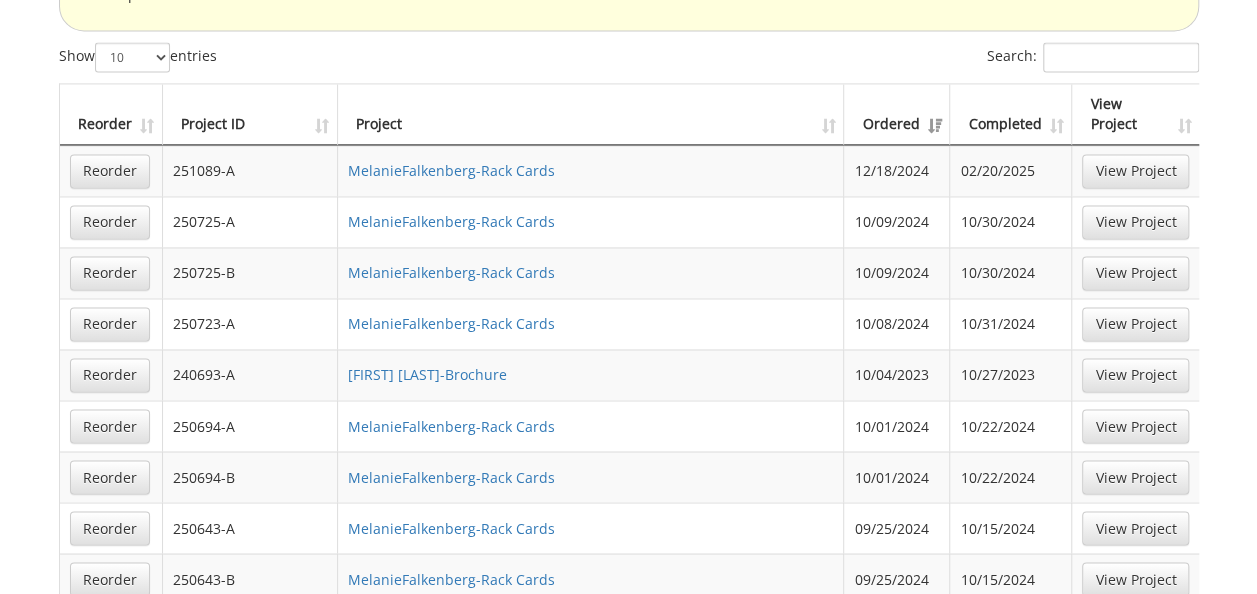 scroll, scrollTop: 1600, scrollLeft: 0, axis: vertical 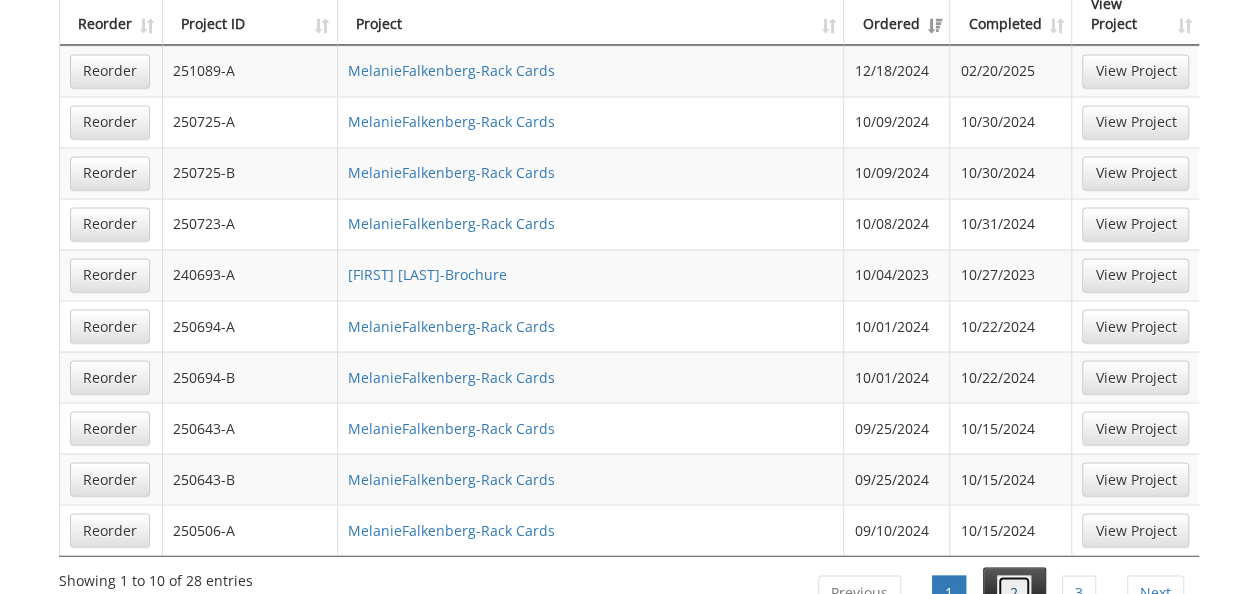 click on "2" at bounding box center [1014, 592] 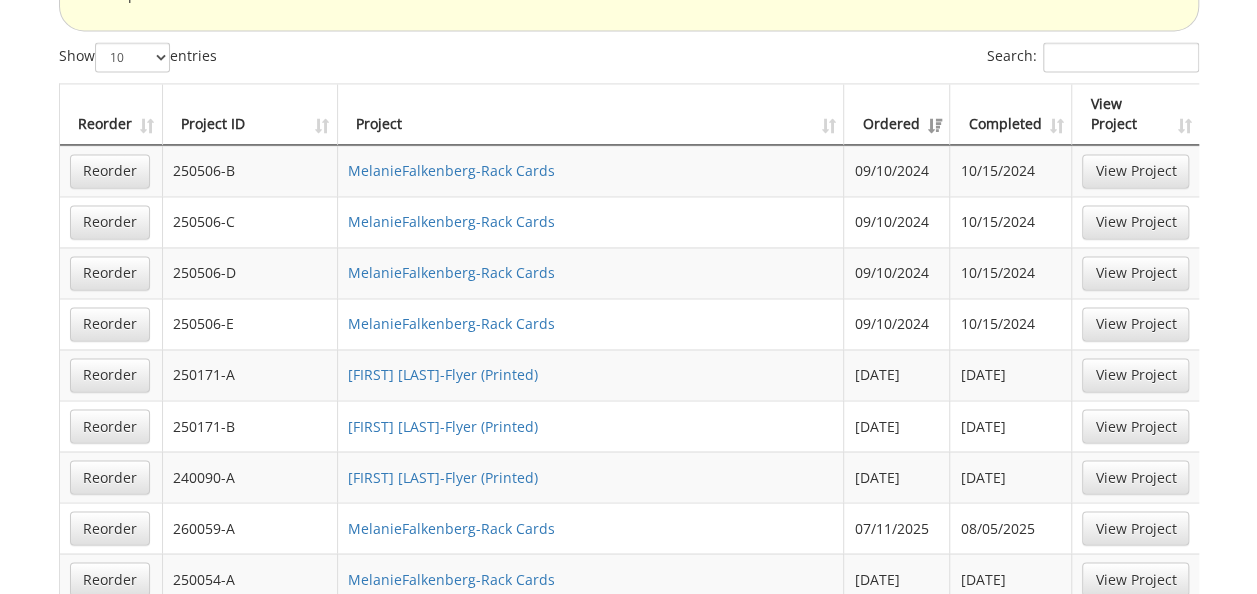 scroll, scrollTop: 1600, scrollLeft: 0, axis: vertical 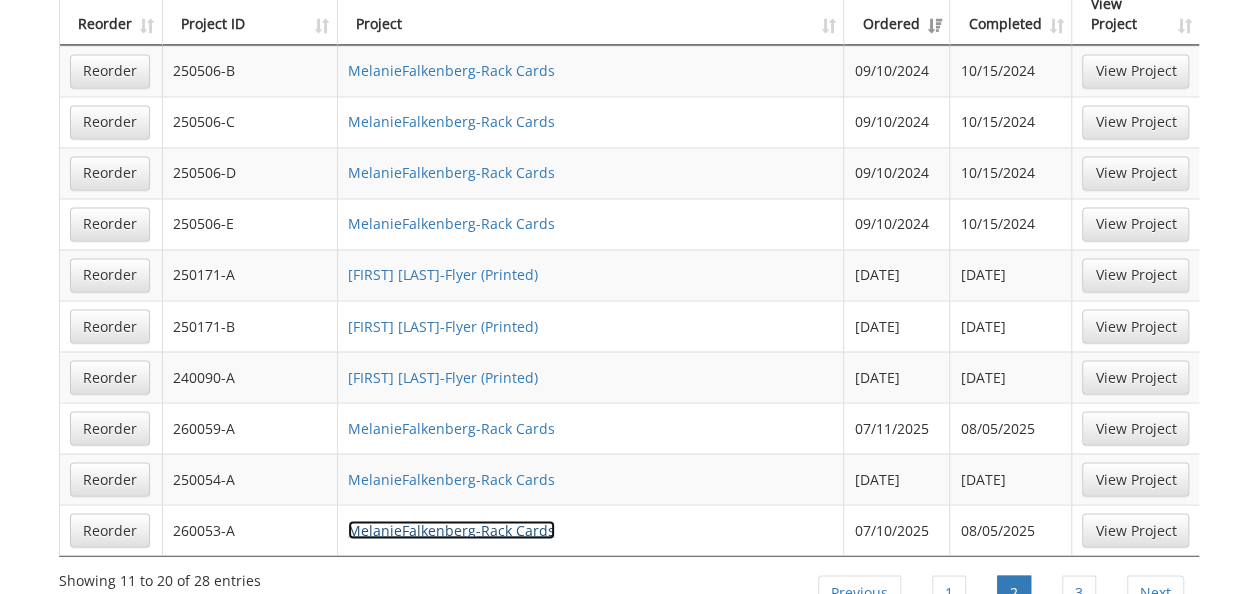 click on "MelanieFalkenberg-Rack Cards" at bounding box center [451, 529] 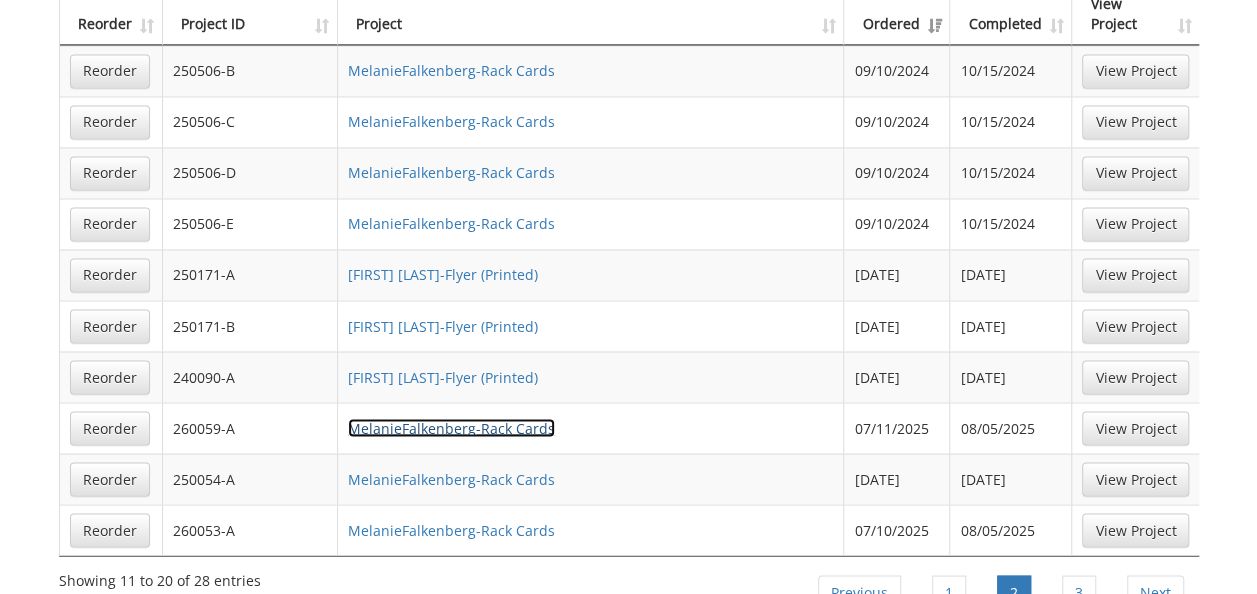click on "MelanieFalkenberg-Rack Cards" at bounding box center [451, 427] 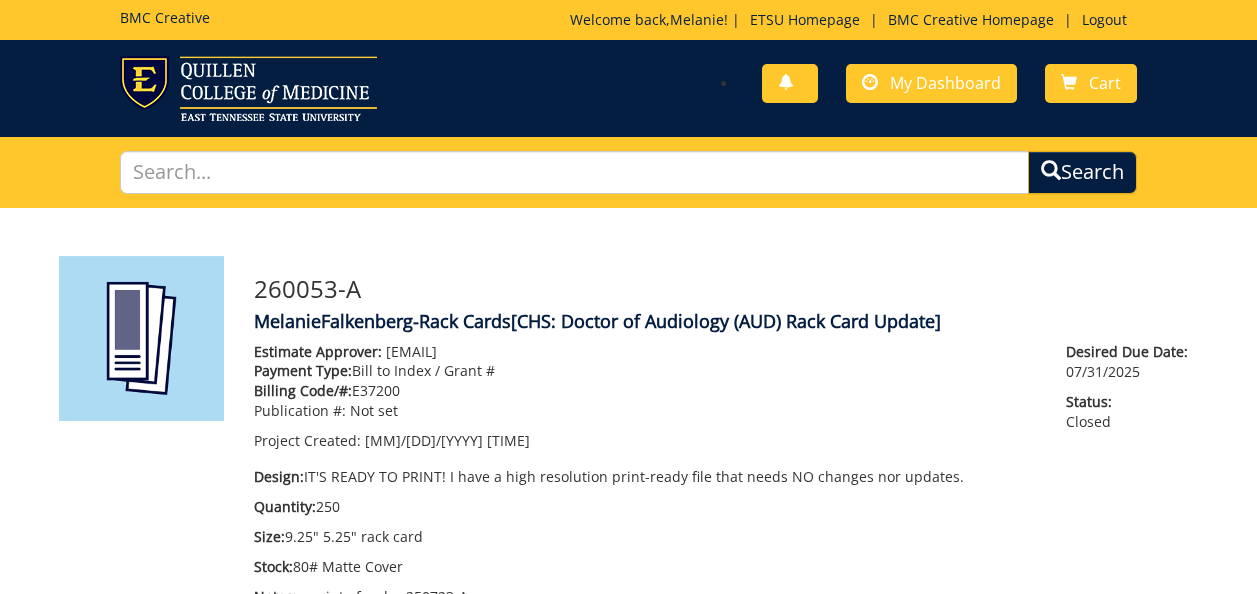 scroll, scrollTop: 0, scrollLeft: 0, axis: both 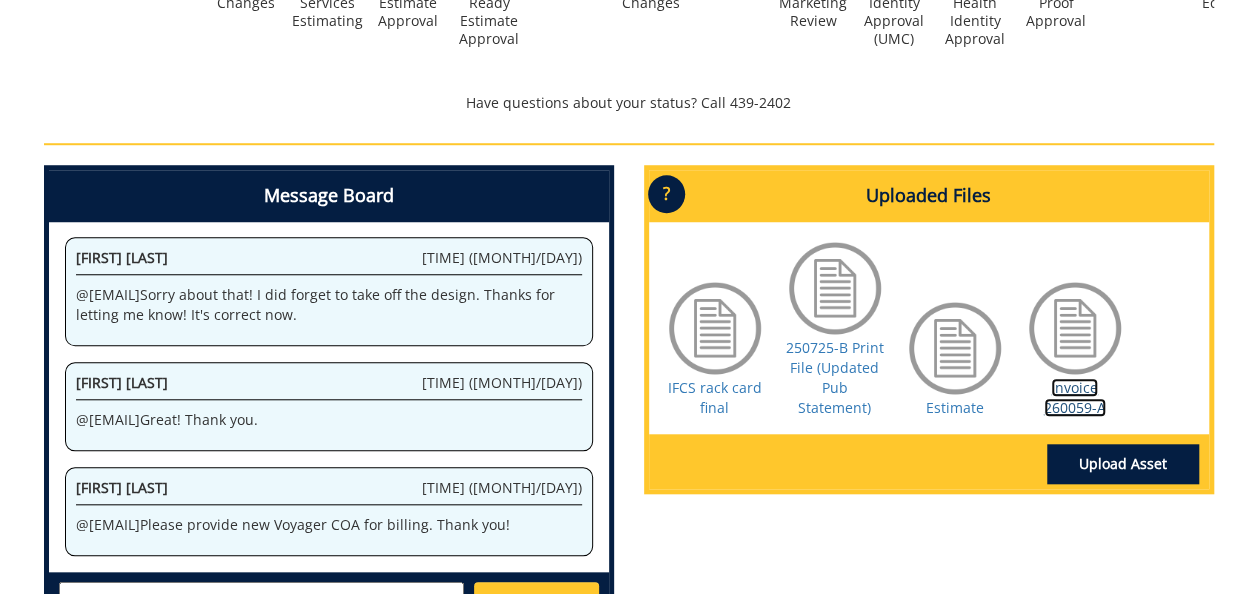 click on "Invoice 260059-A" at bounding box center (1075, 397) 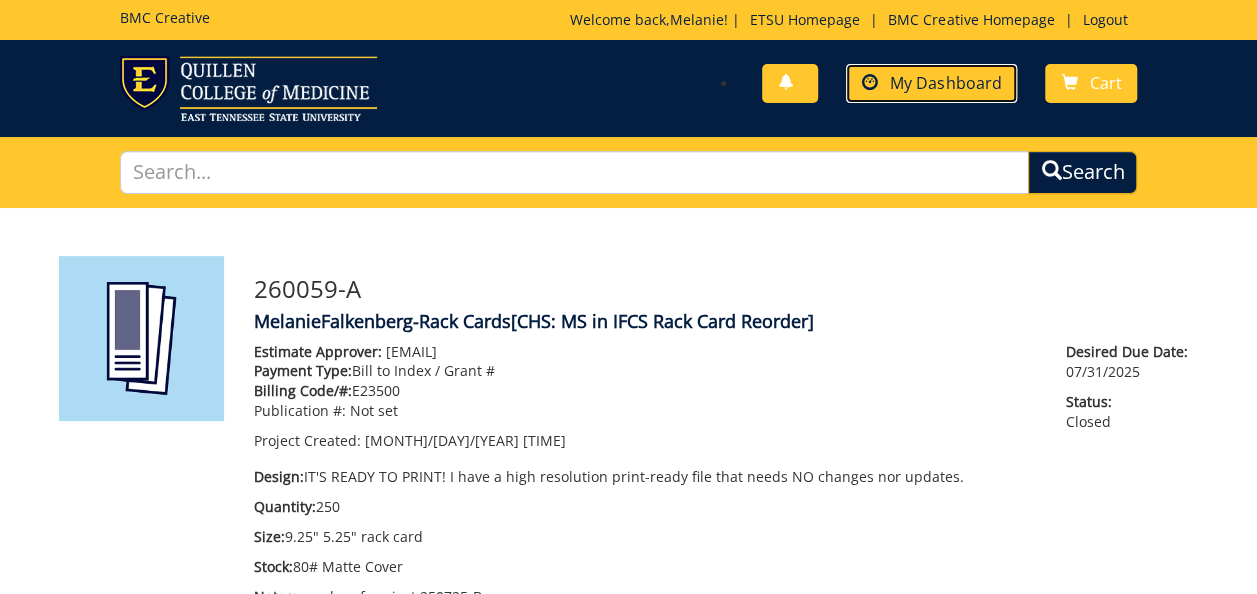 click on "My Dashboard" at bounding box center [931, 83] 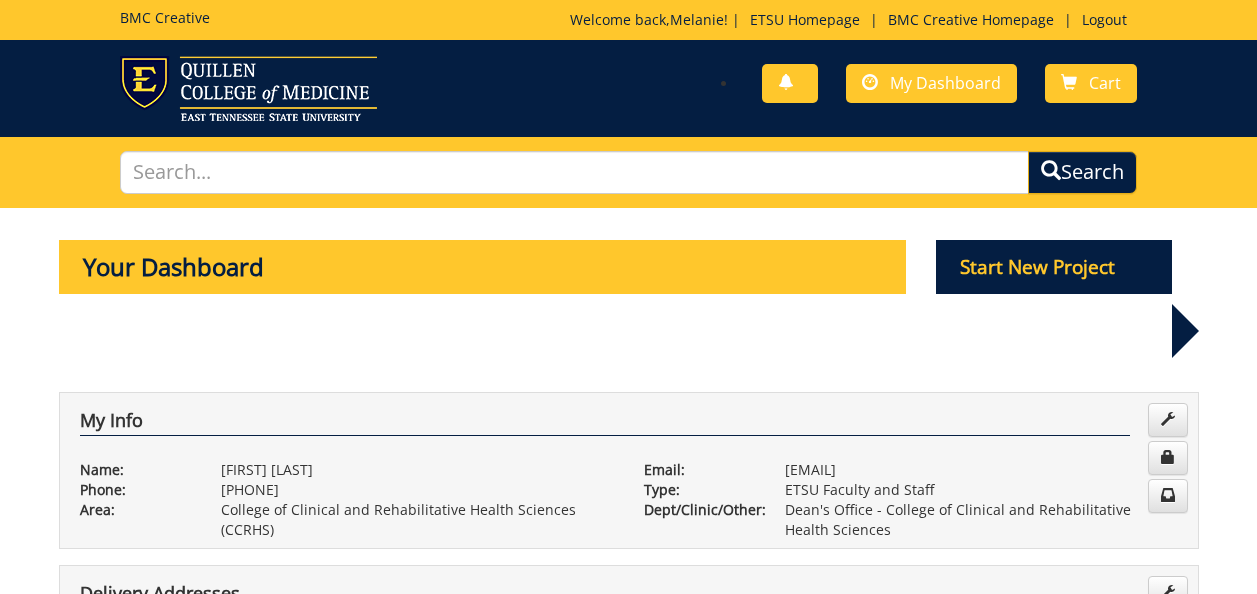 scroll, scrollTop: 0, scrollLeft: 0, axis: both 